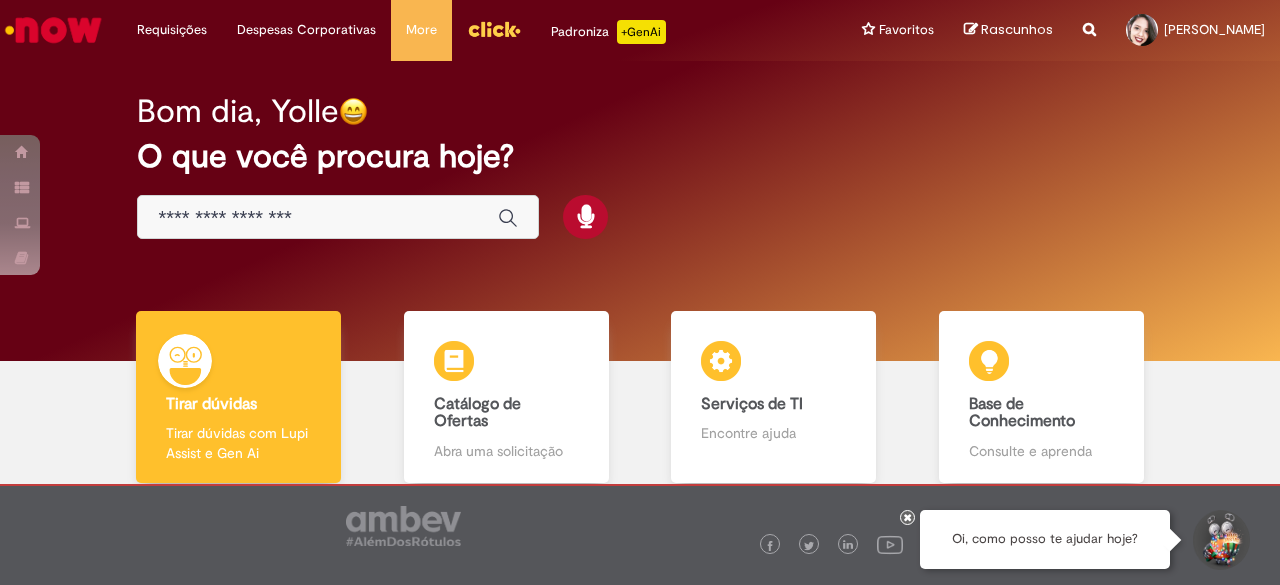 scroll, scrollTop: 0, scrollLeft: 0, axis: both 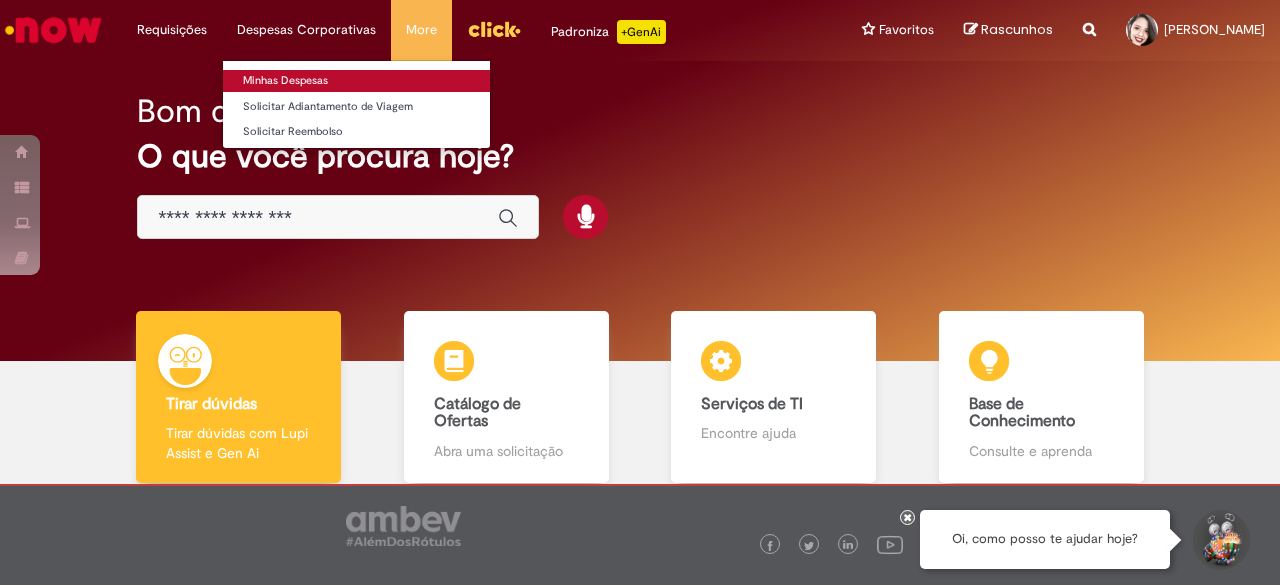 click on "Minhas Despesas" at bounding box center (356, 81) 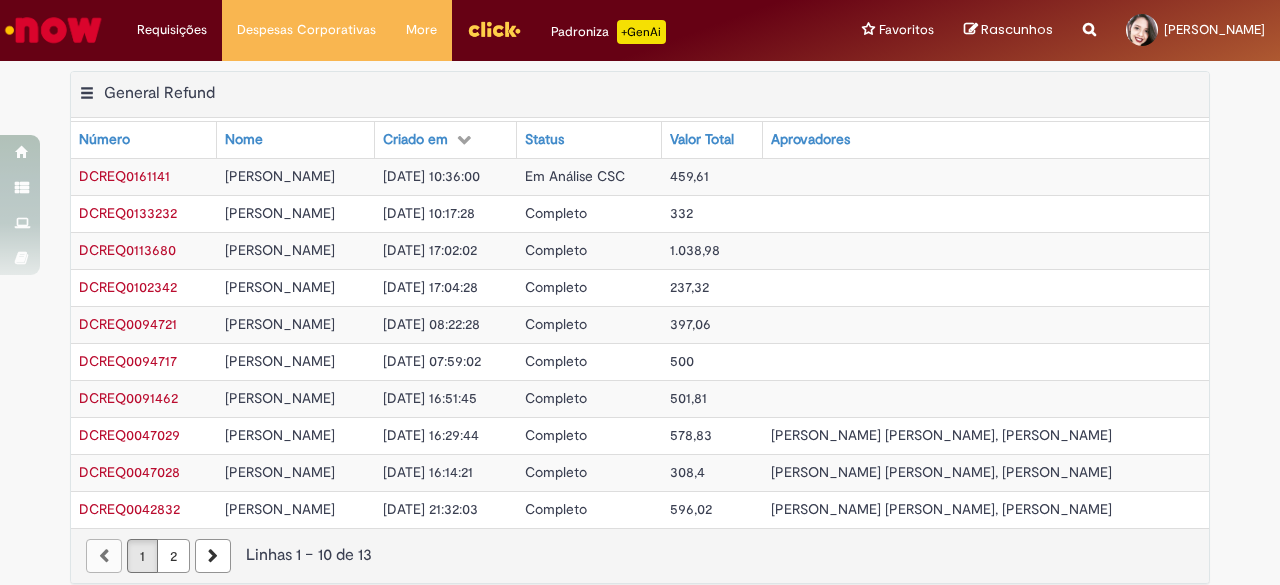 click on "459,61" at bounding box center (712, 176) 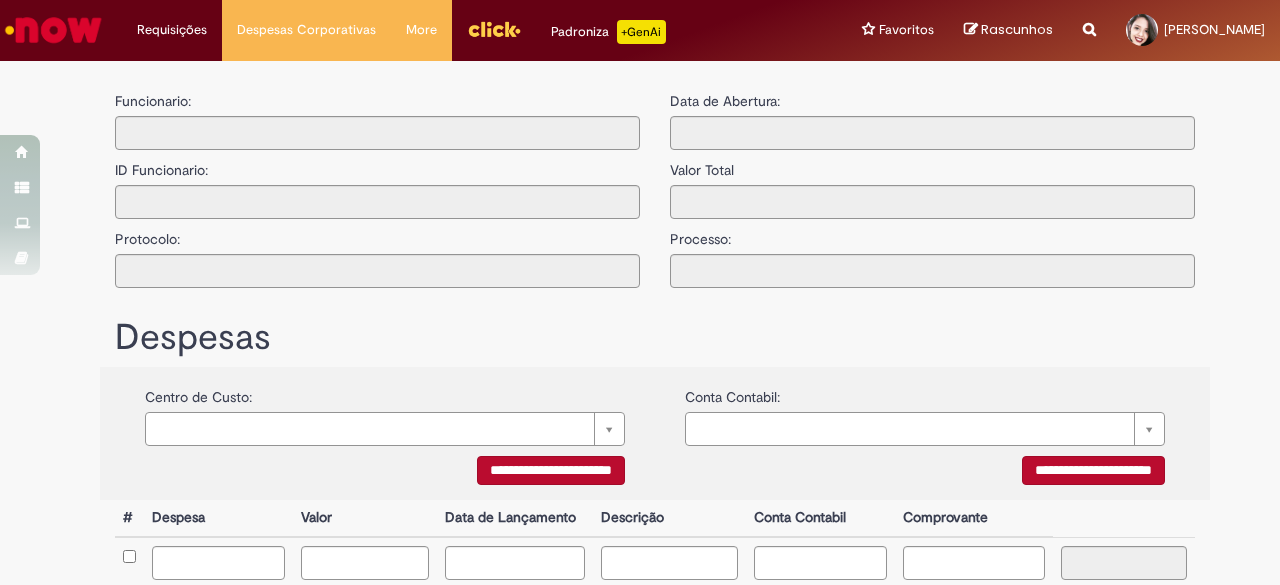 type on "**********" 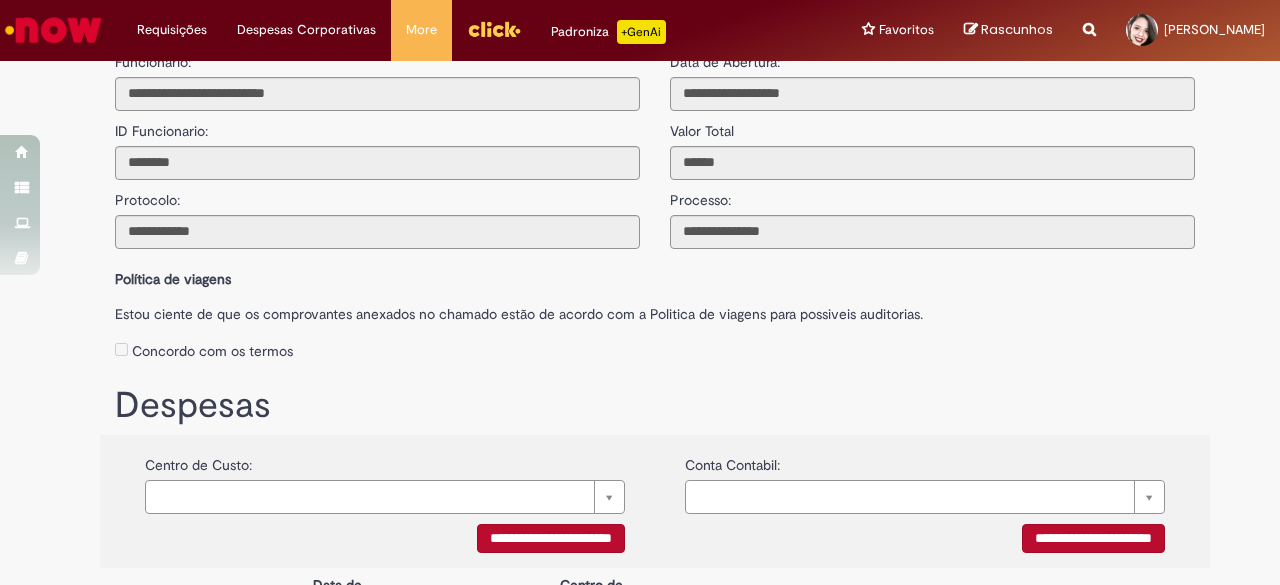 scroll, scrollTop: 0, scrollLeft: 0, axis: both 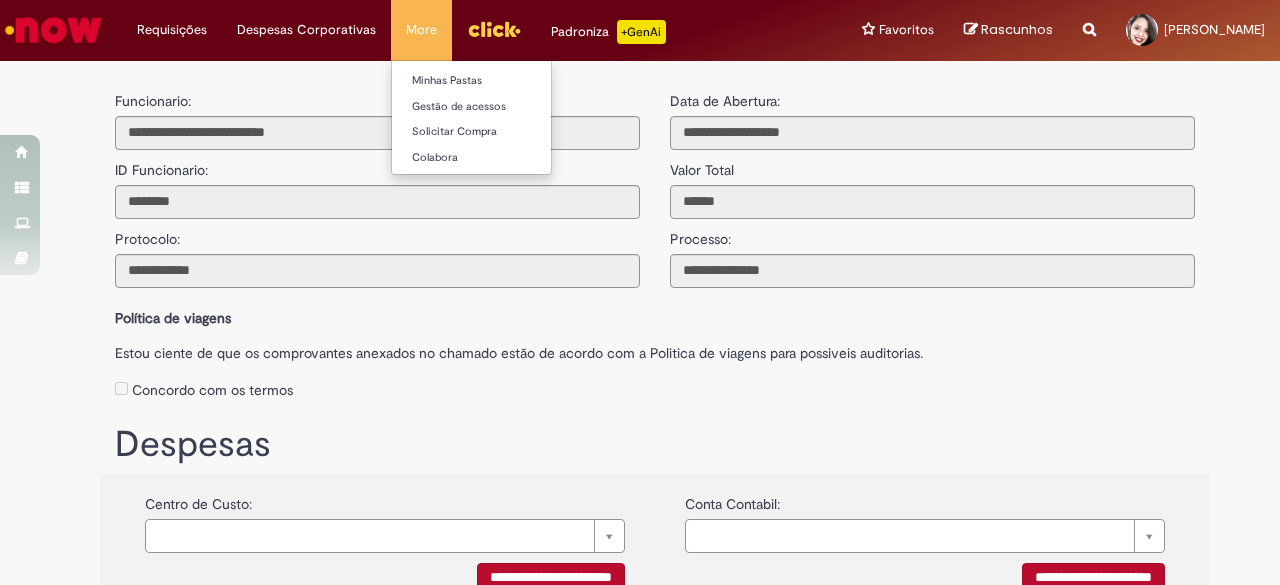 click on "More
Minhas Pastas
Gestão de acessos
Solicitar Compra
Colabora" at bounding box center [421, 30] 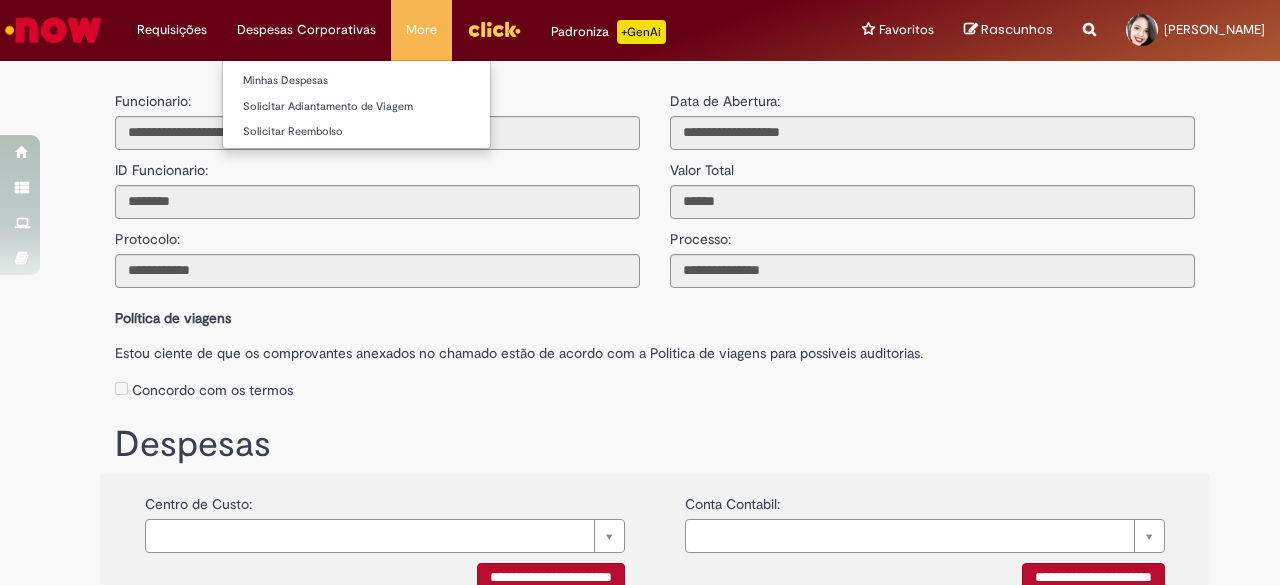 click on "Despesas Corporativas
Minhas Despesas
Solicitar Adiantamento de Viagem
Solicitar Reembolso" at bounding box center (172, 30) 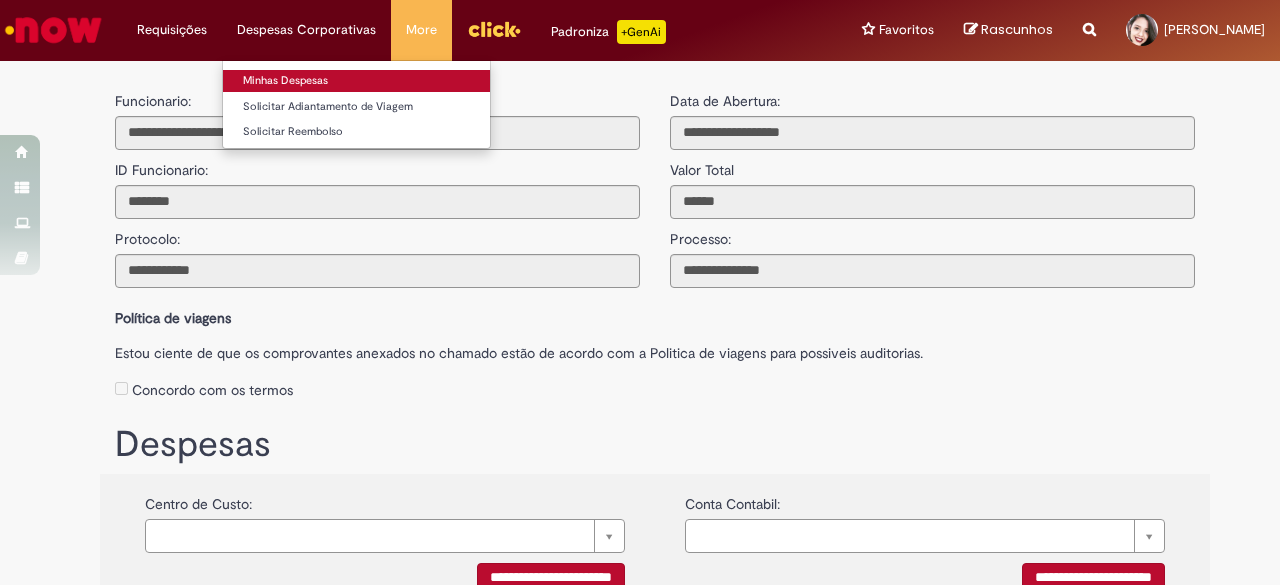 click on "Minhas Despesas" at bounding box center (356, 81) 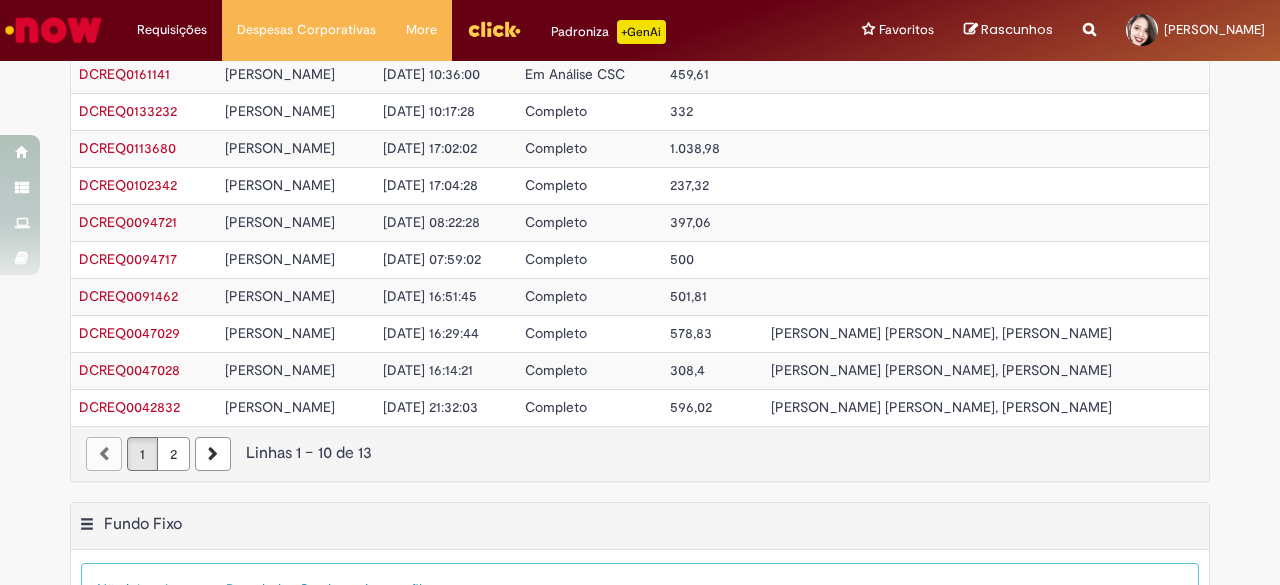 scroll, scrollTop: 0, scrollLeft: 0, axis: both 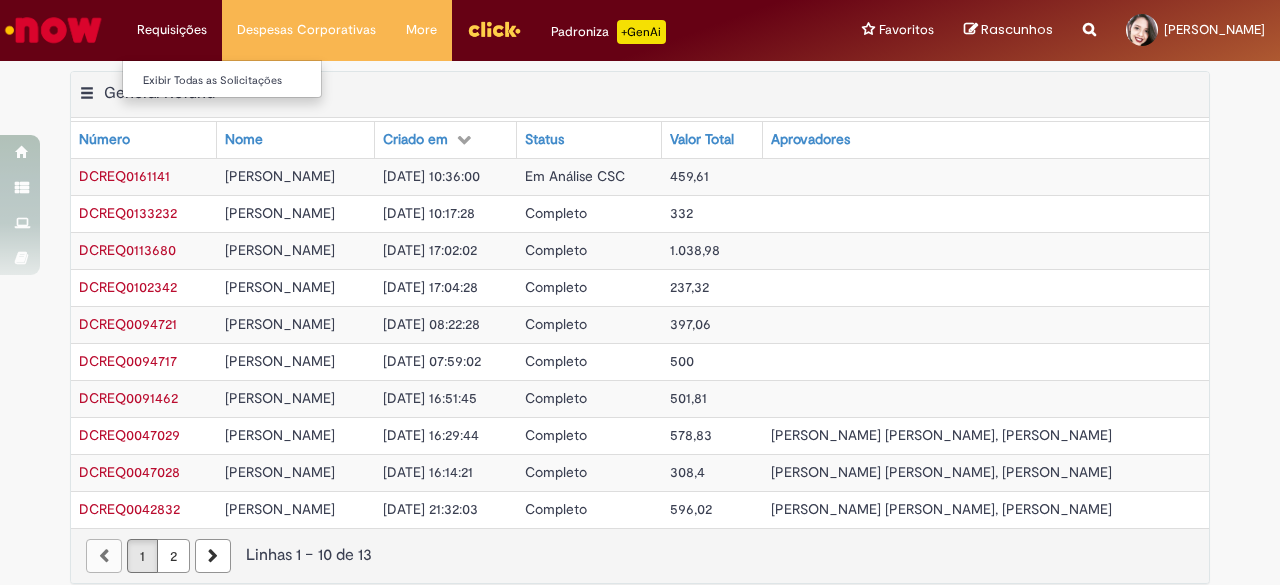 click on "Requisições
Exibir Todas as Solicitações" at bounding box center [172, 30] 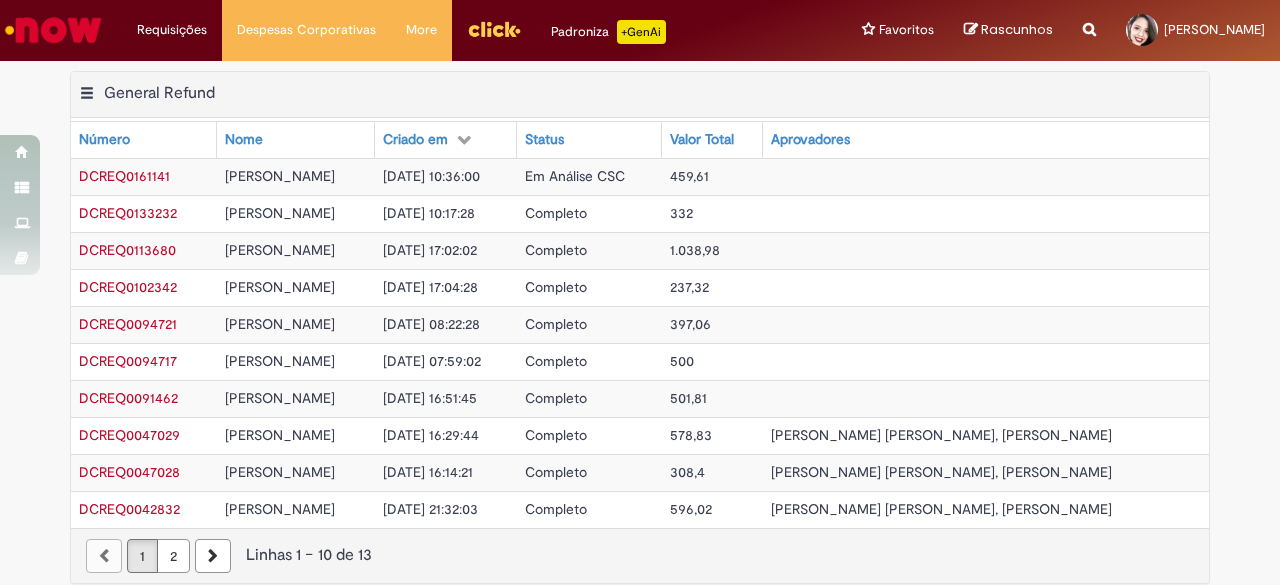 click at bounding box center (53, 30) 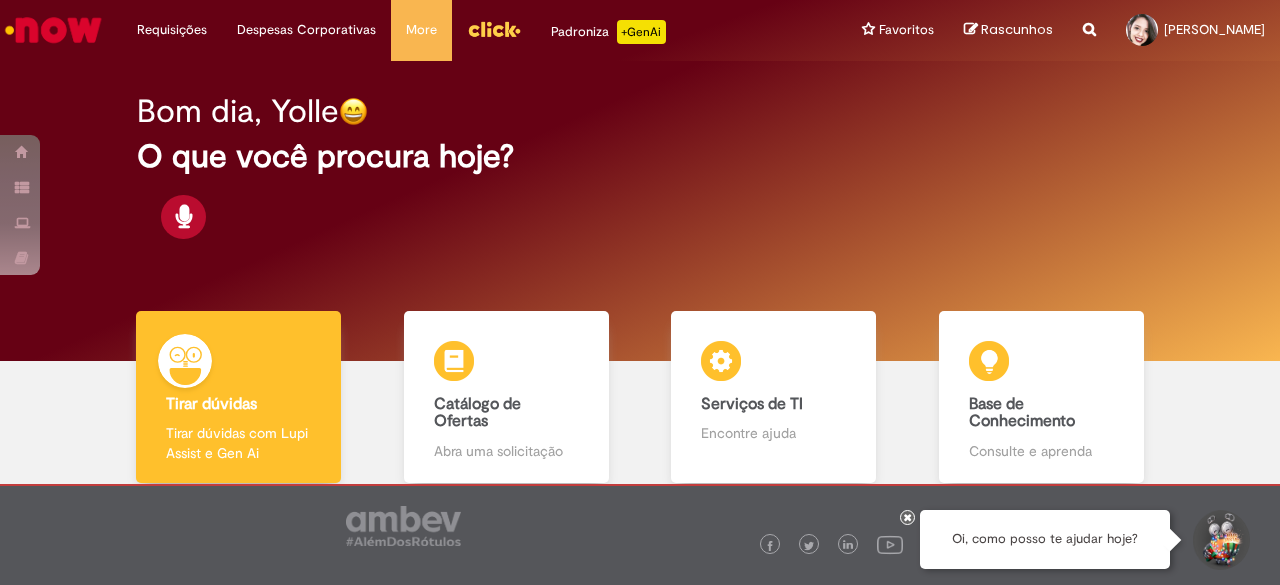 scroll, scrollTop: 0, scrollLeft: 0, axis: both 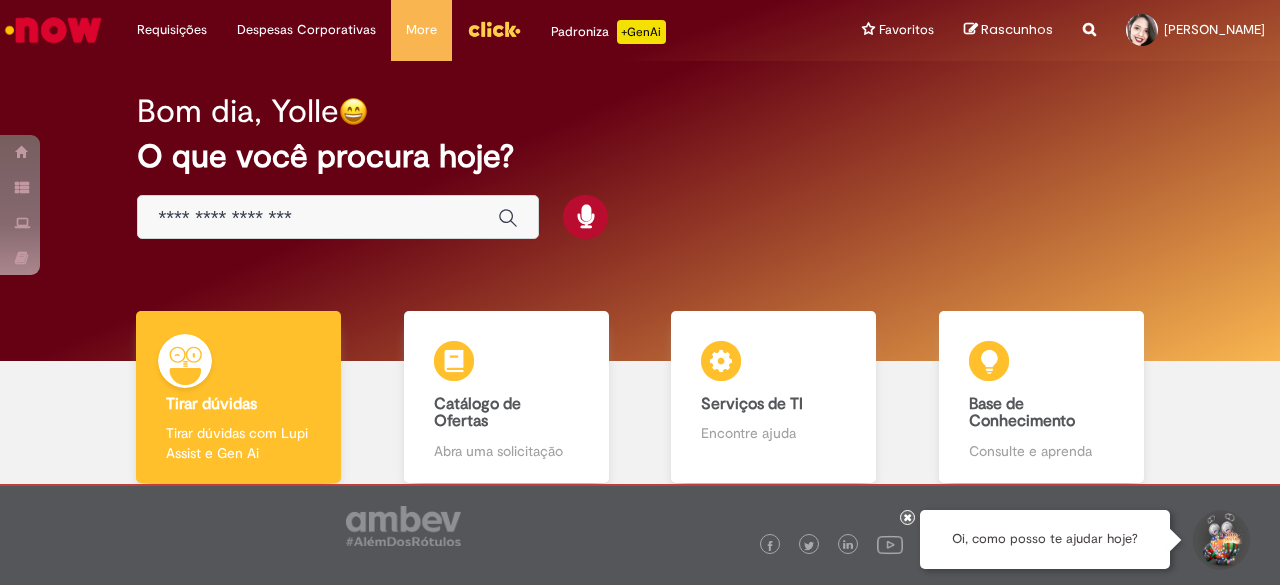 click at bounding box center (318, 218) 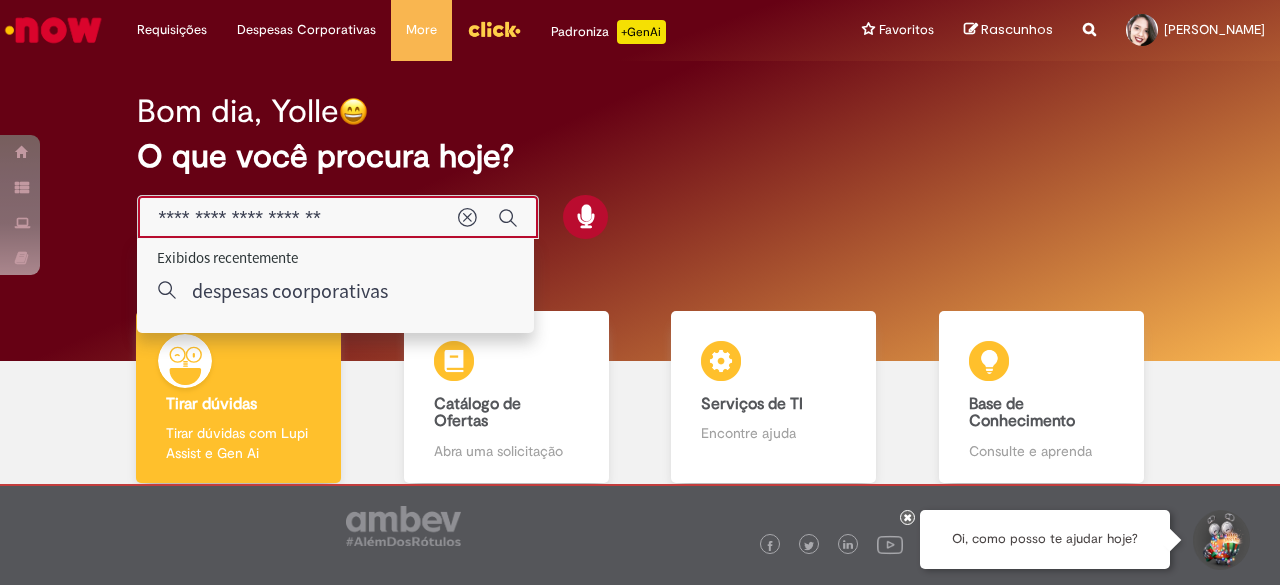 type on "**********" 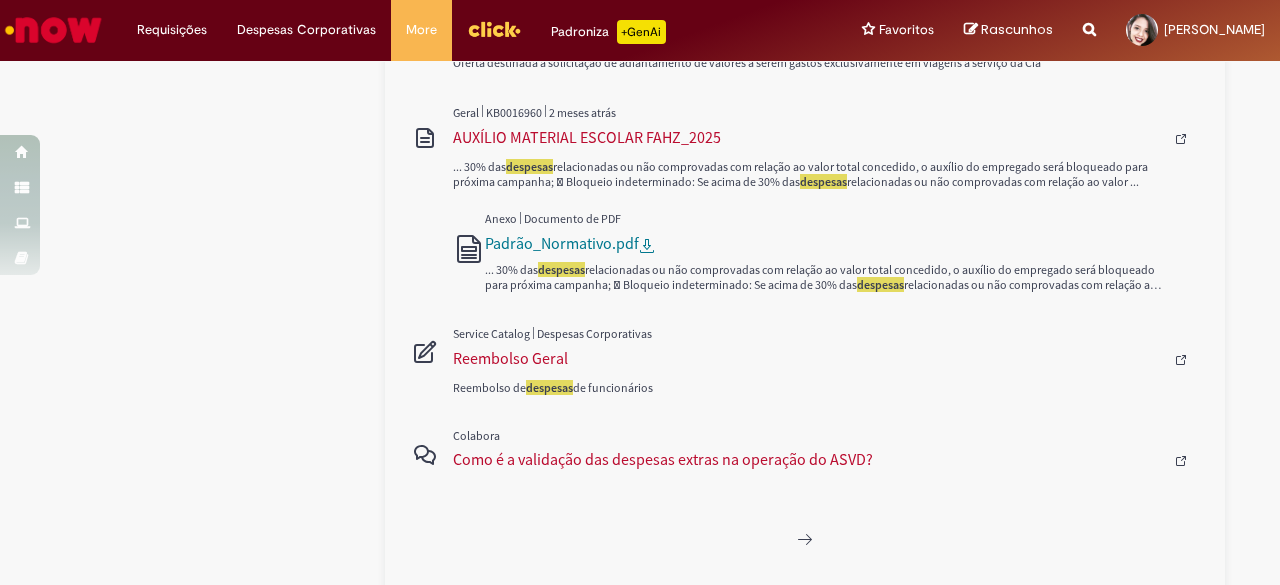 scroll, scrollTop: 1170, scrollLeft: 0, axis: vertical 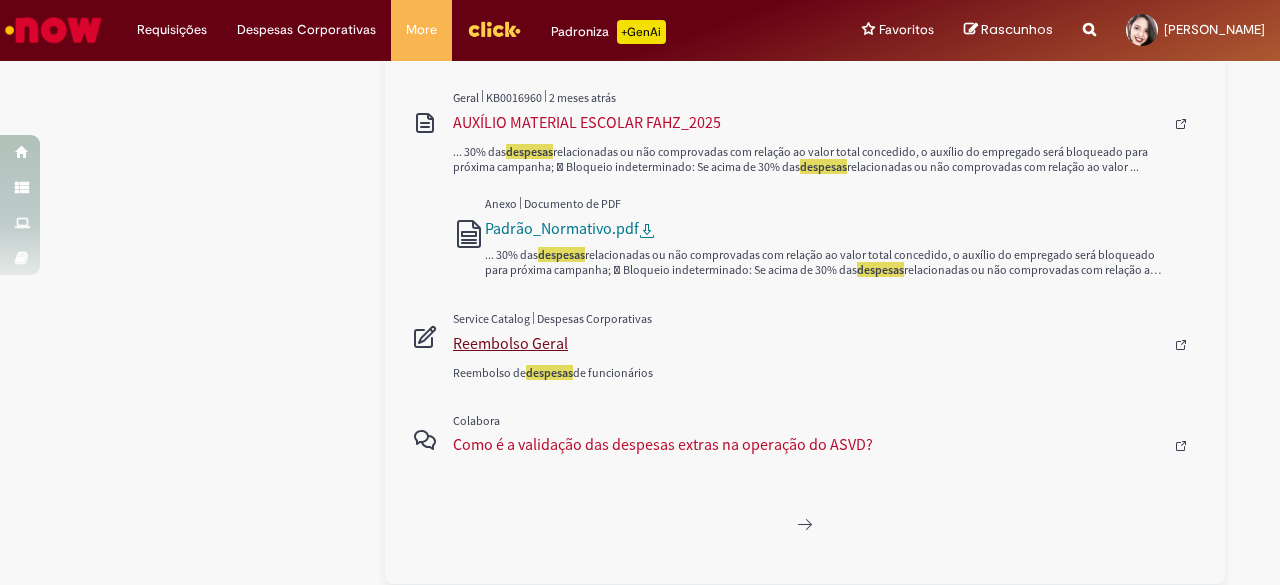 click on "Reembolso Geral" at bounding box center [808, 343] 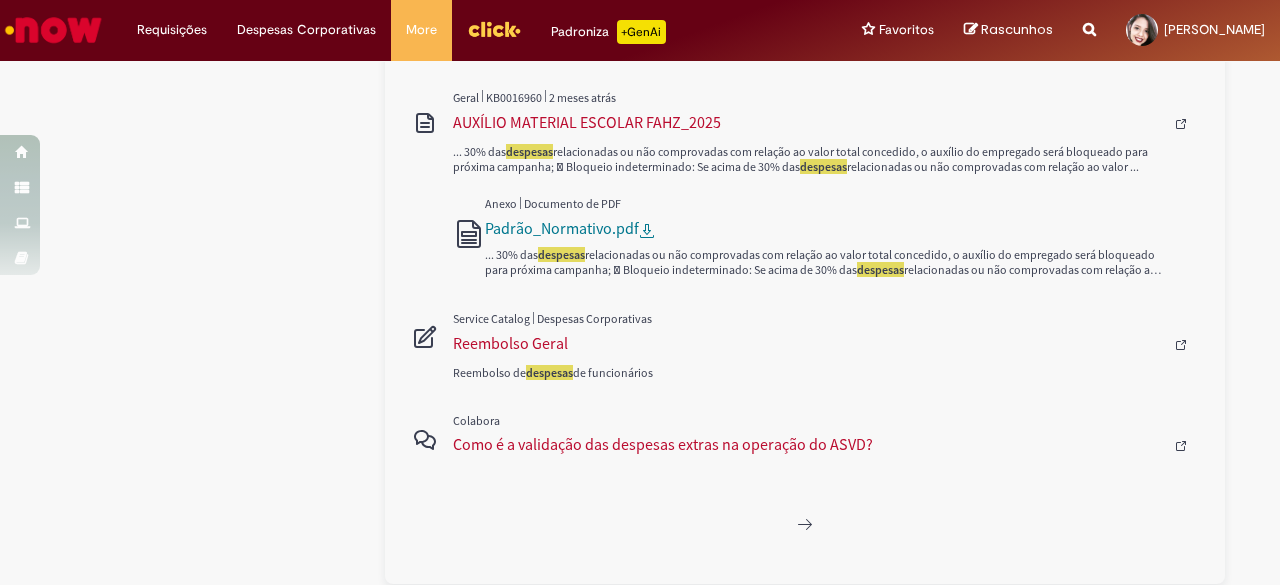 type 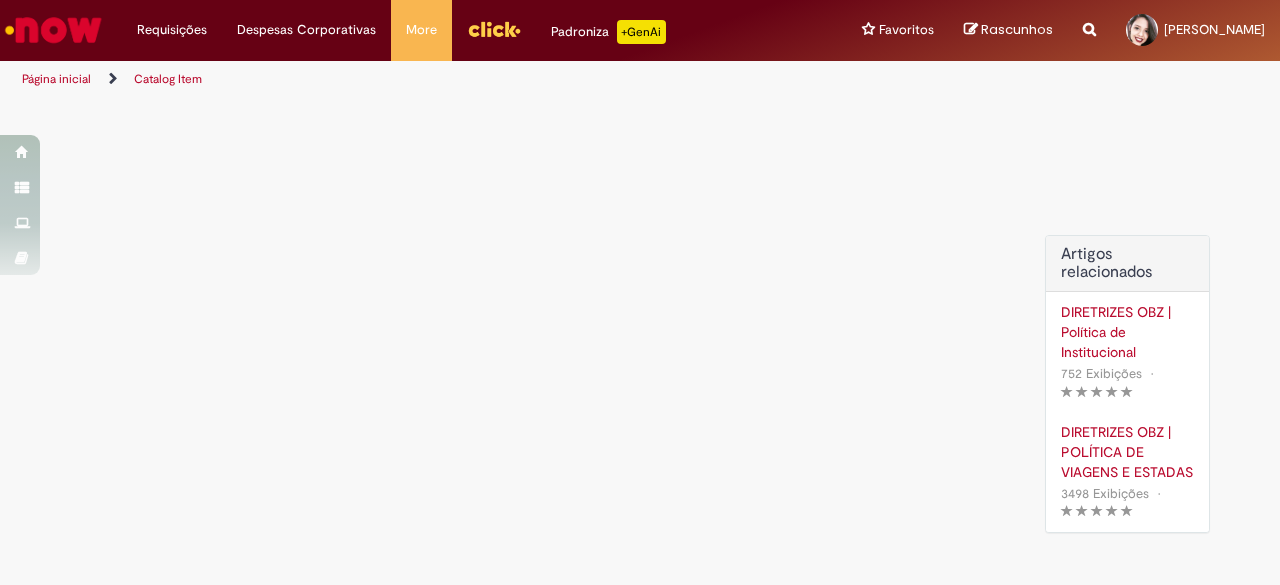 scroll, scrollTop: 0, scrollLeft: 0, axis: both 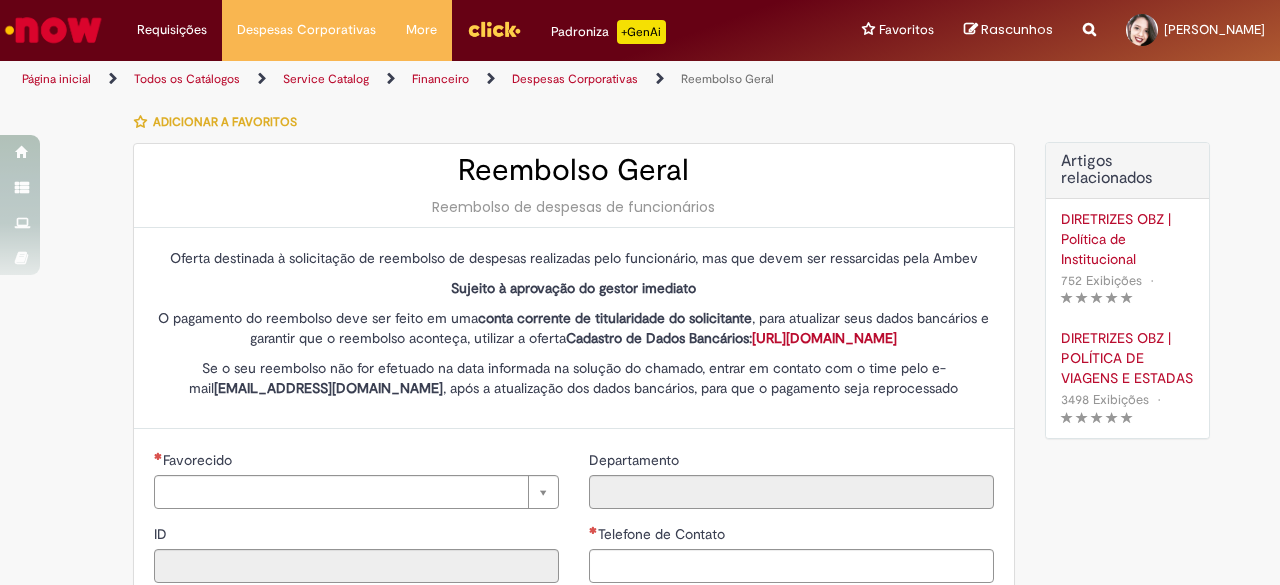 type on "********" 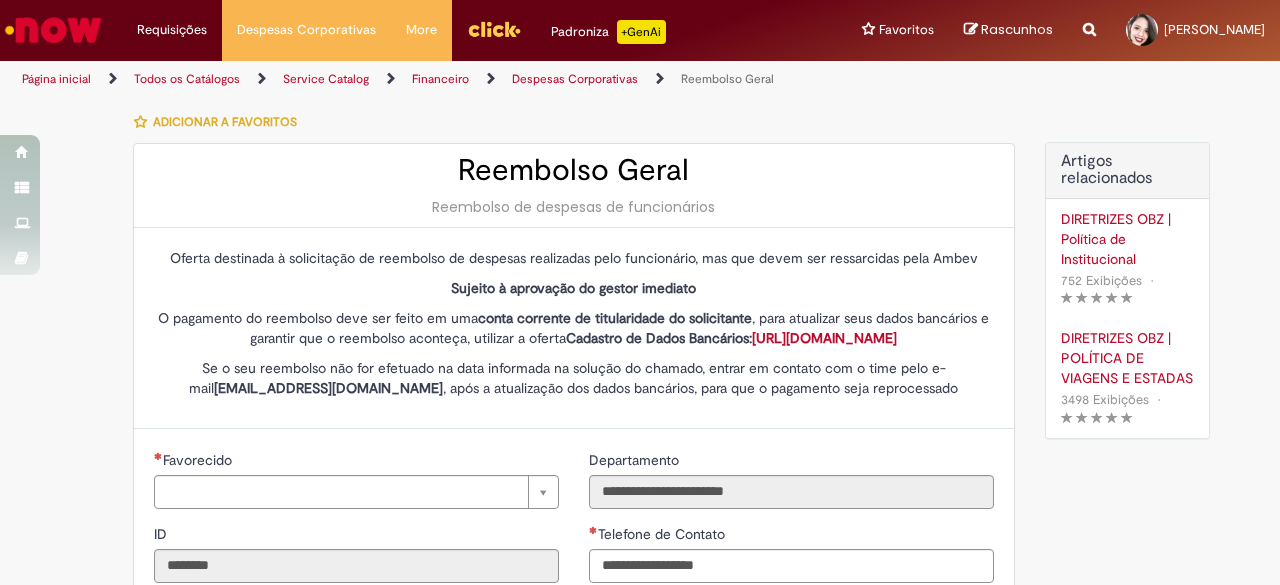 type on "**********" 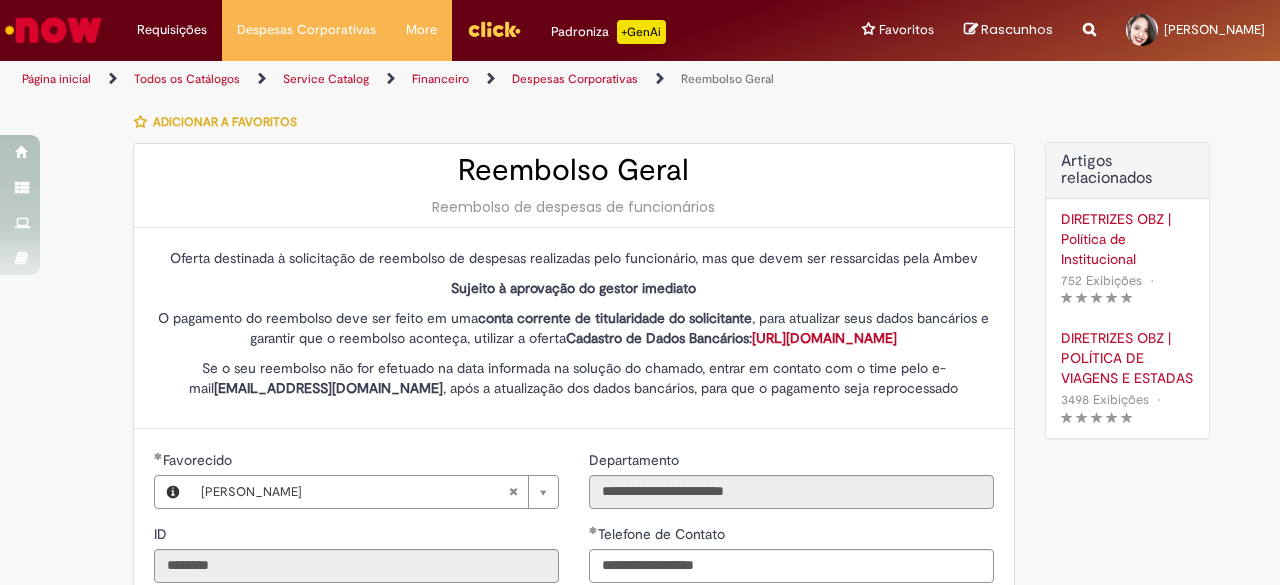 type on "**********" 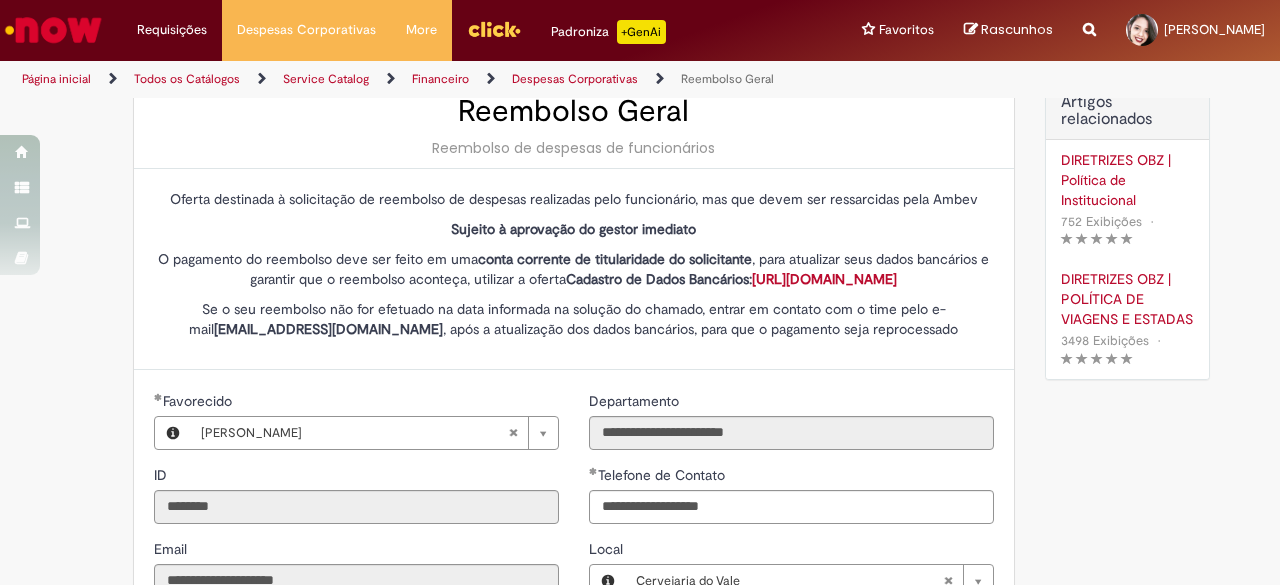 scroll, scrollTop: 0, scrollLeft: 0, axis: both 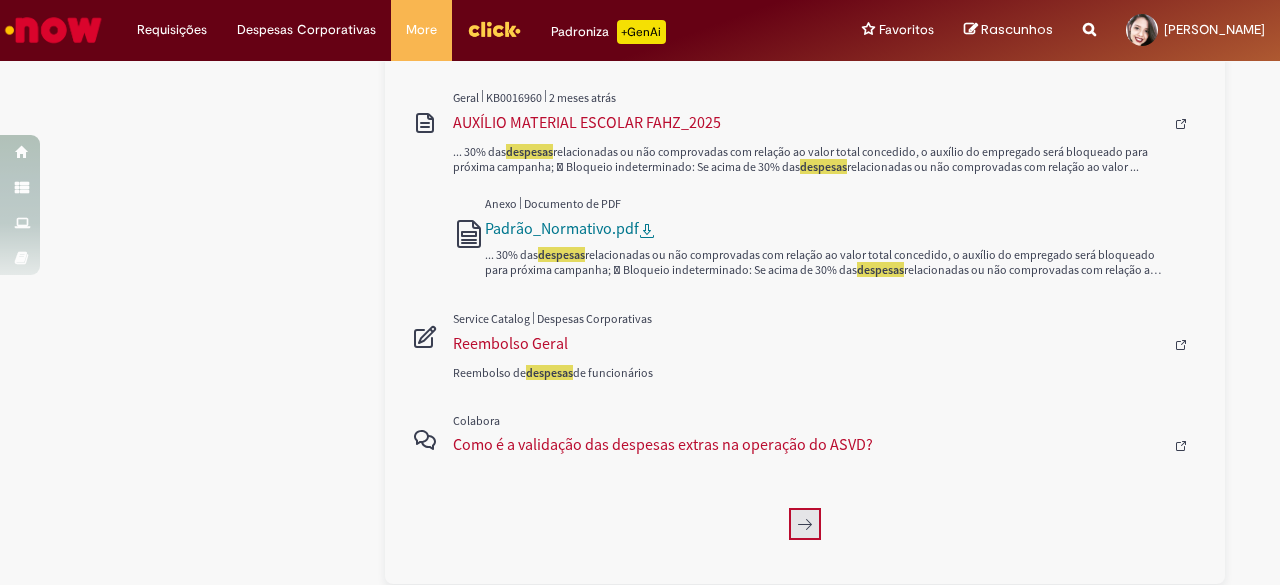 click 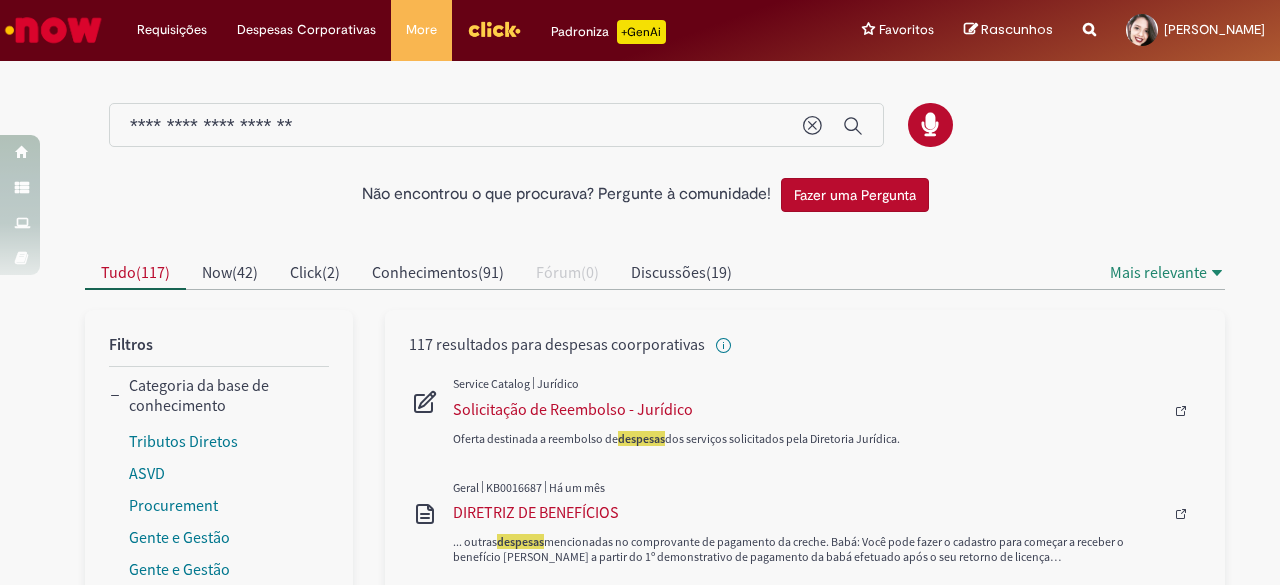 scroll, scrollTop: 0, scrollLeft: 0, axis: both 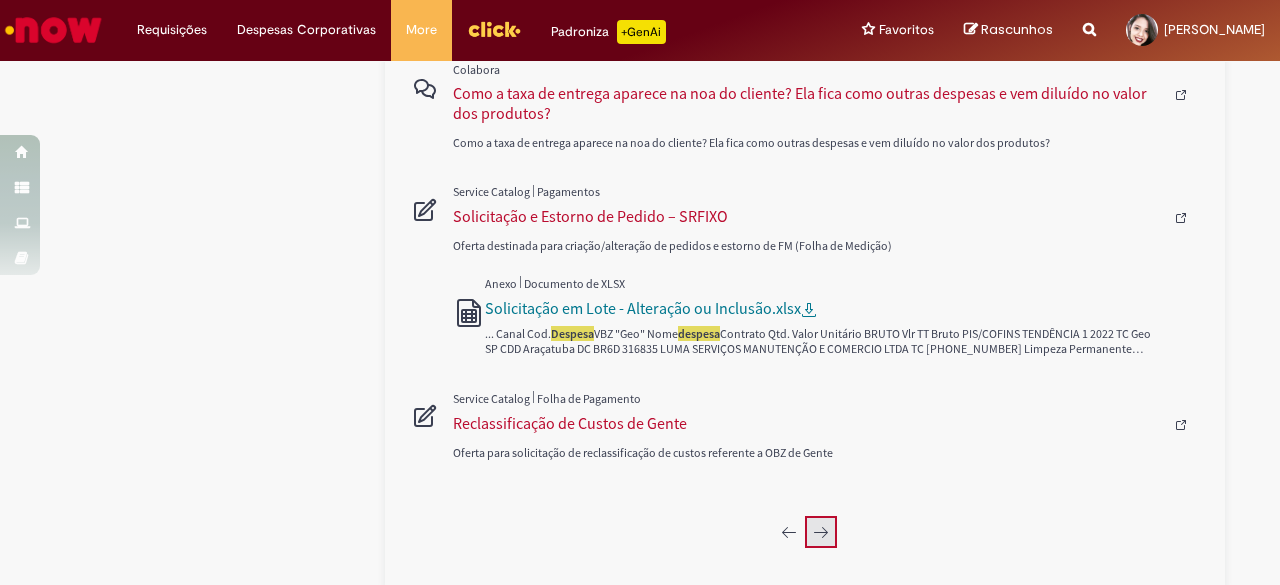 click 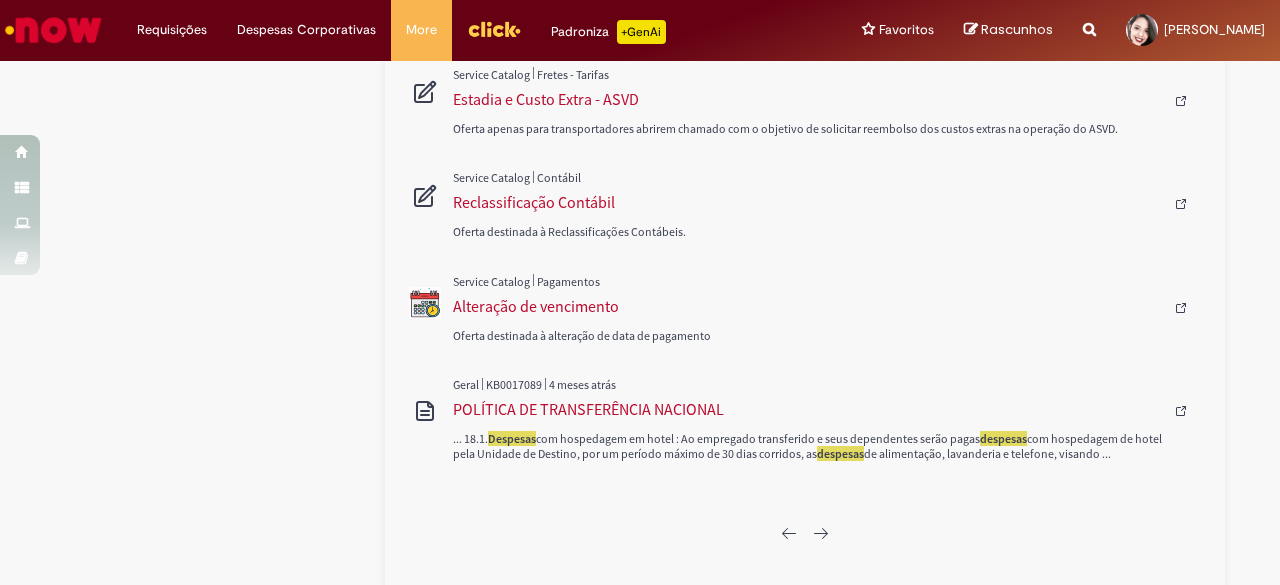 scroll, scrollTop: 1372, scrollLeft: 0, axis: vertical 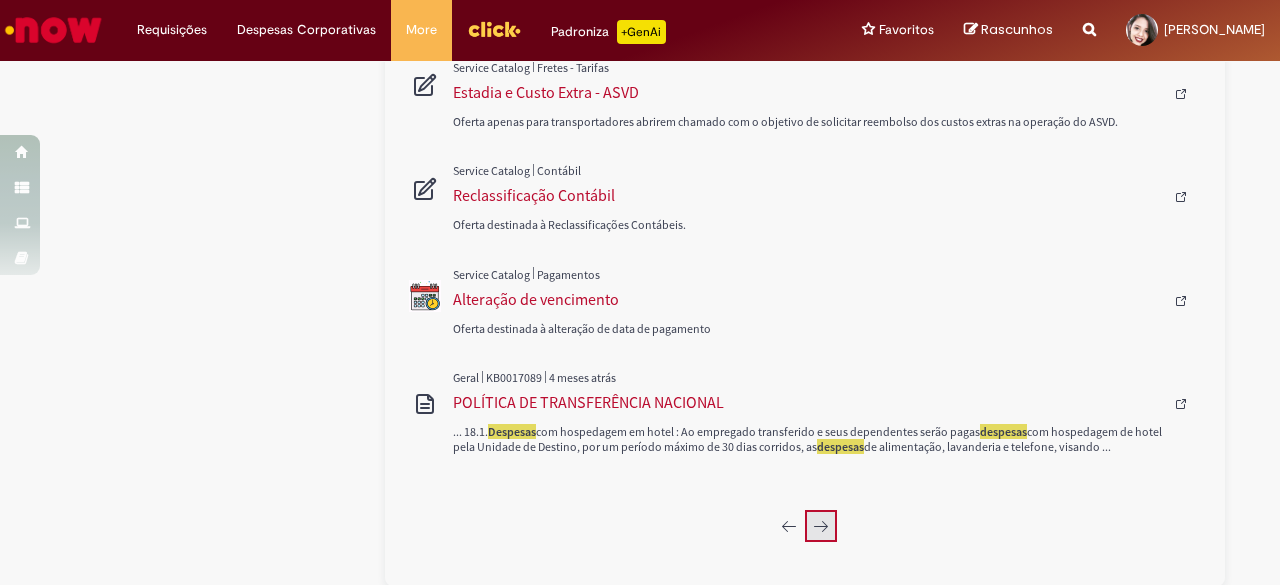 click at bounding box center (821, 526) 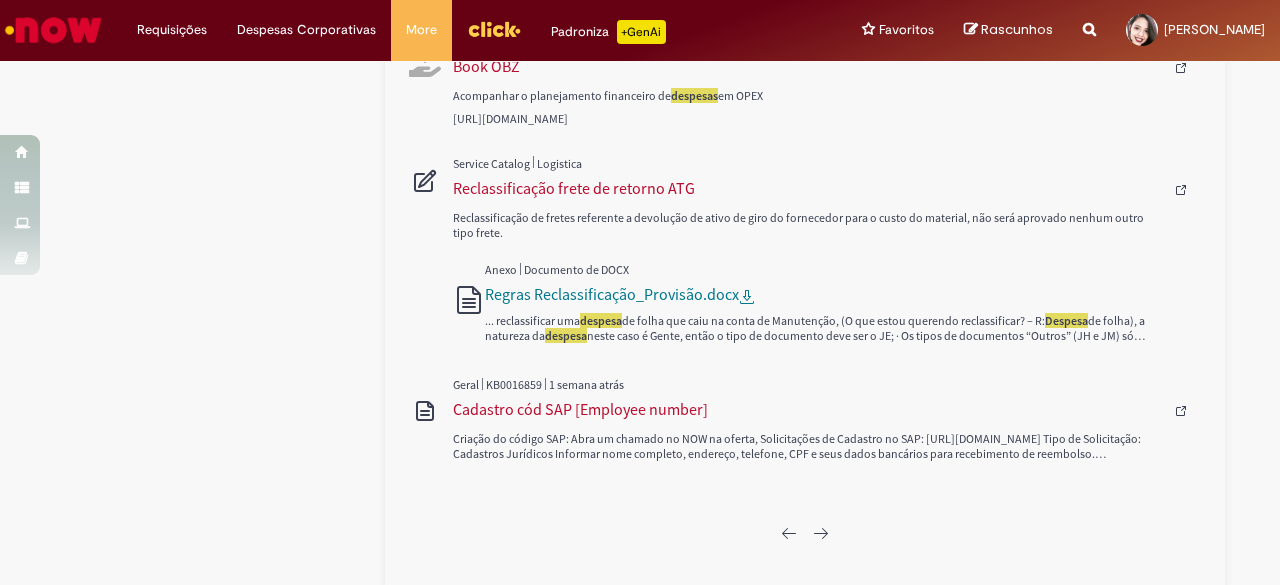scroll, scrollTop: 1259, scrollLeft: 0, axis: vertical 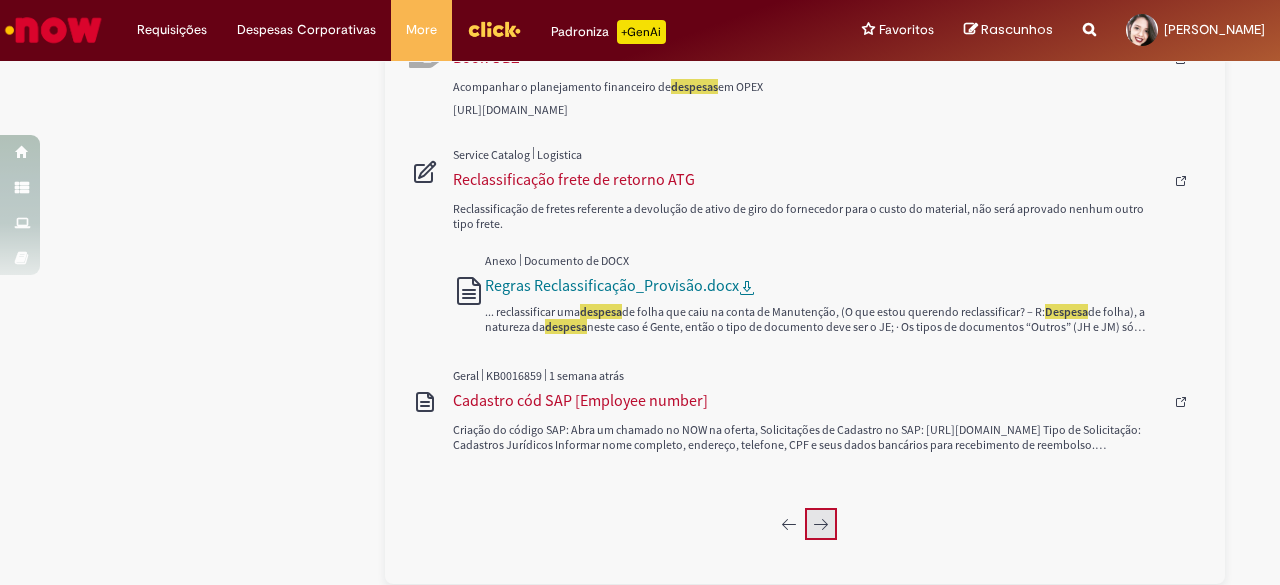 click 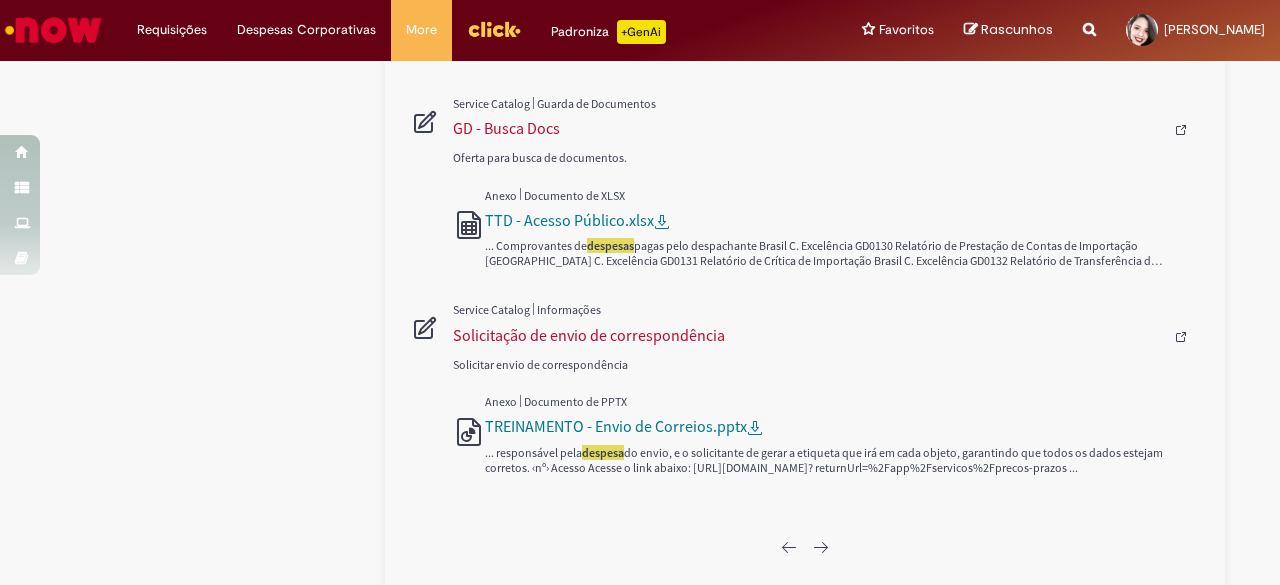 scroll, scrollTop: 2268, scrollLeft: 0, axis: vertical 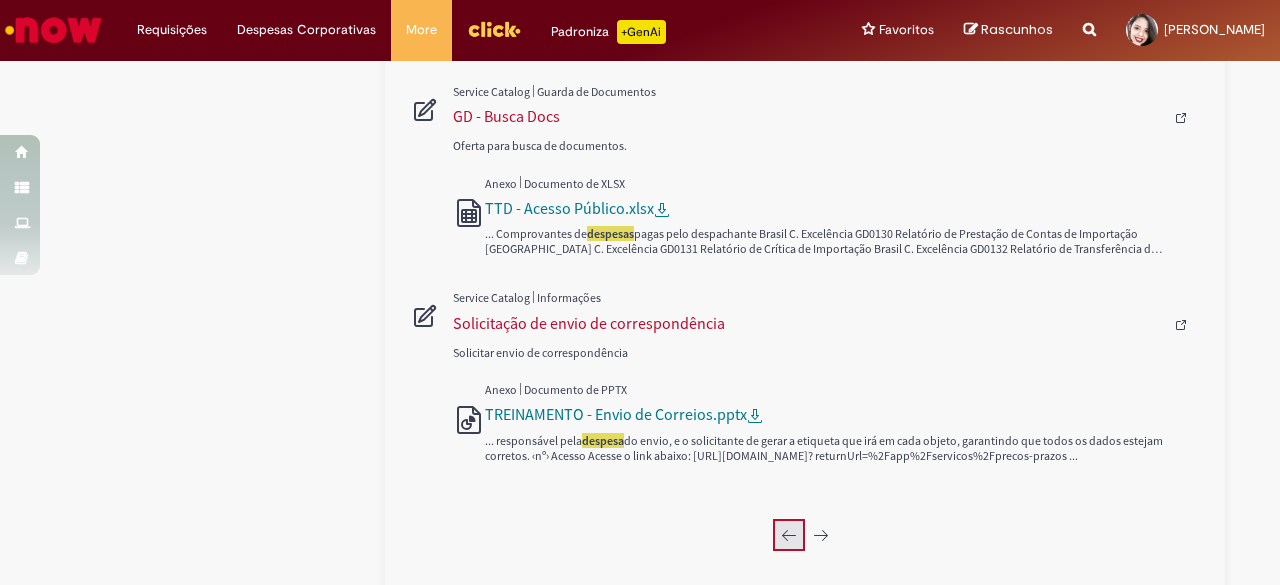 click at bounding box center (789, 535) 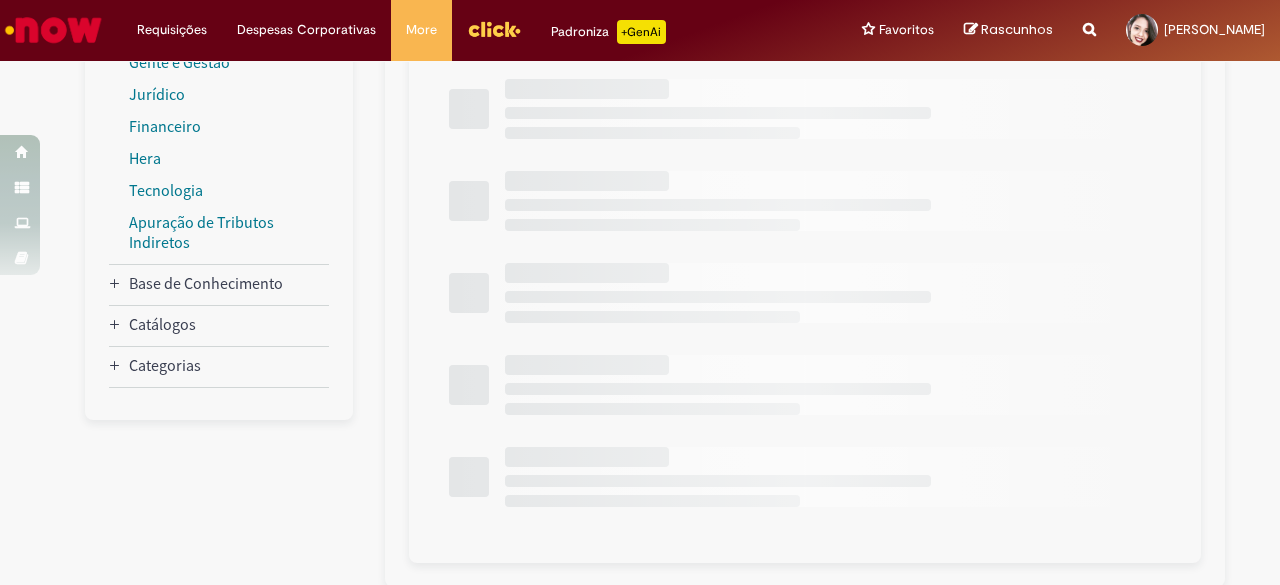 click at bounding box center [805, 209] 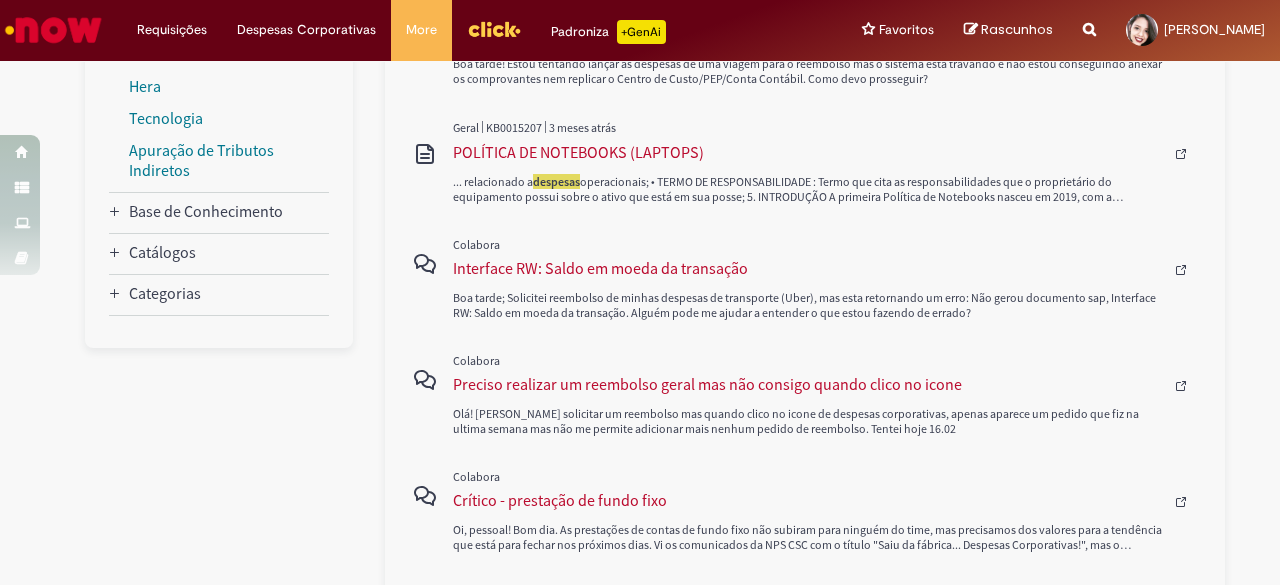 scroll, scrollTop: 0, scrollLeft: 0, axis: both 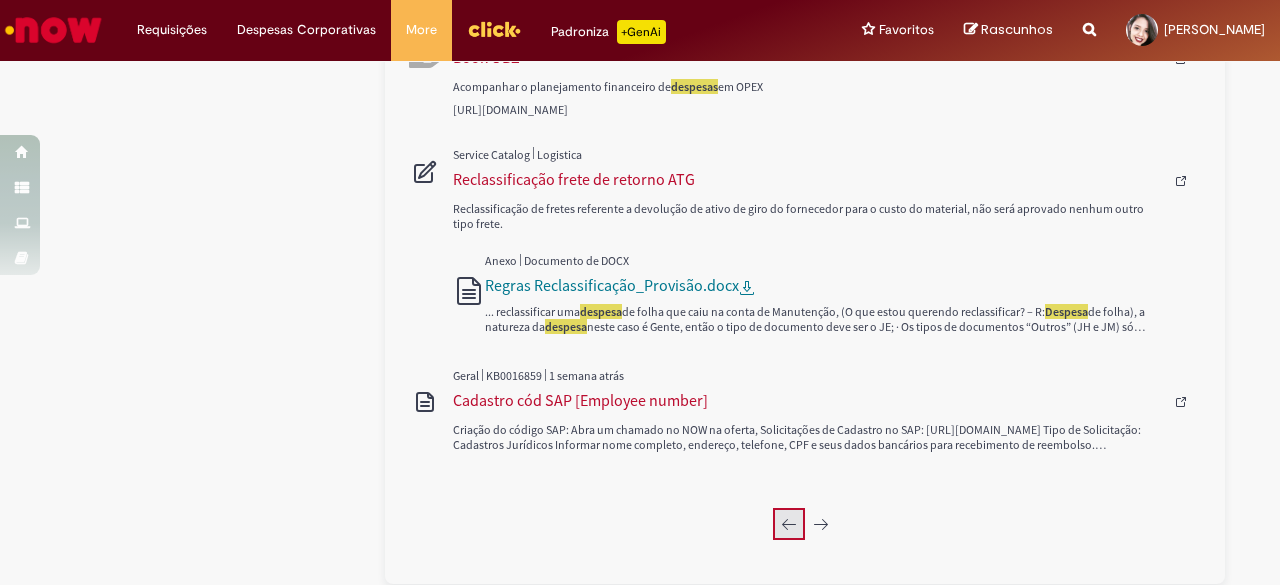 click 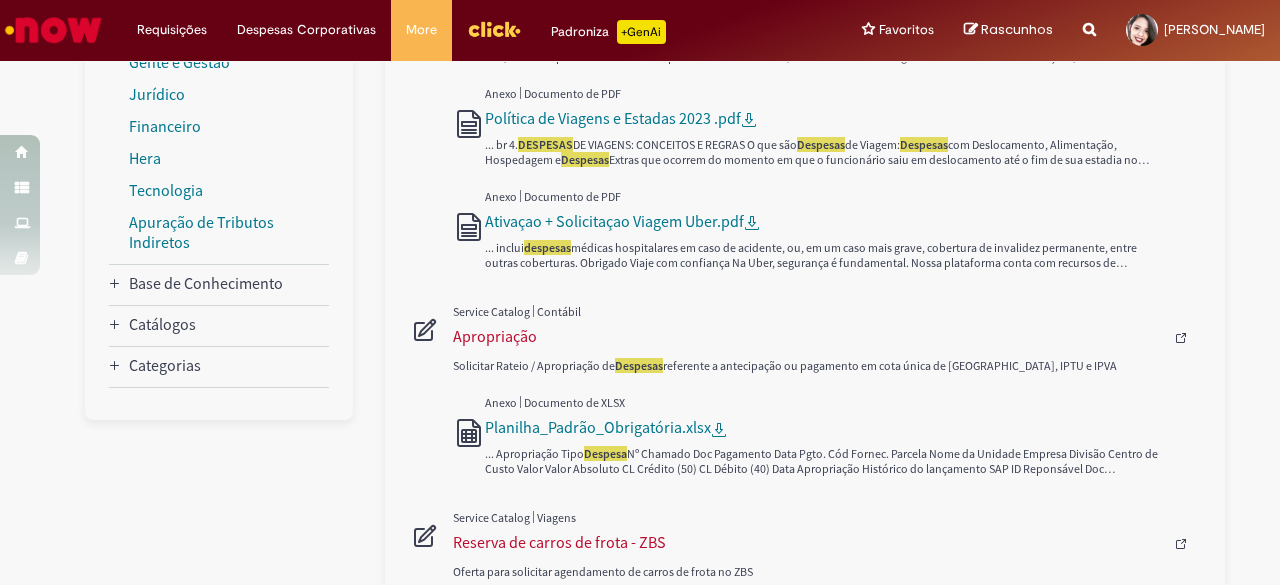 scroll 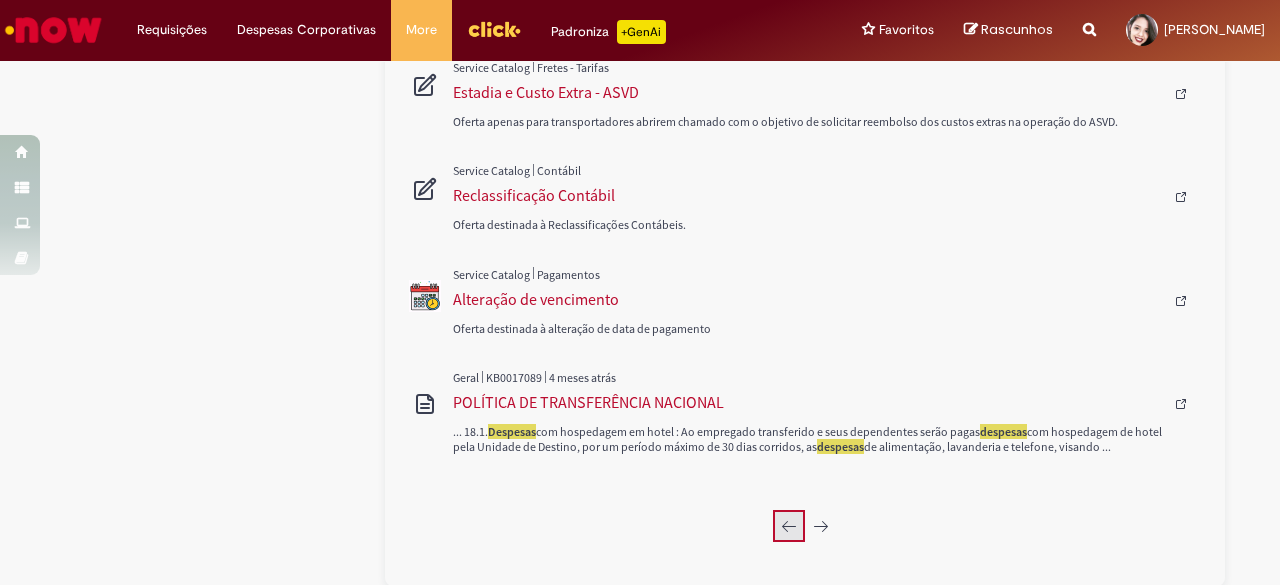 click at bounding box center (789, 526) 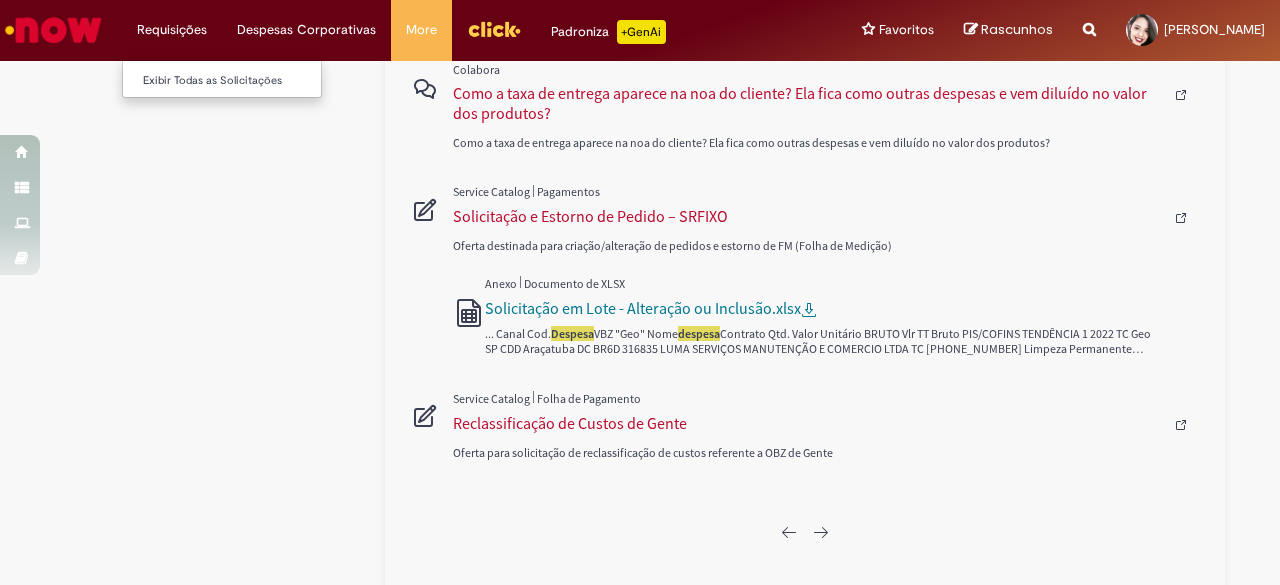 click on "Requisições
Exibir Todas as Solicitações" at bounding box center (172, 30) 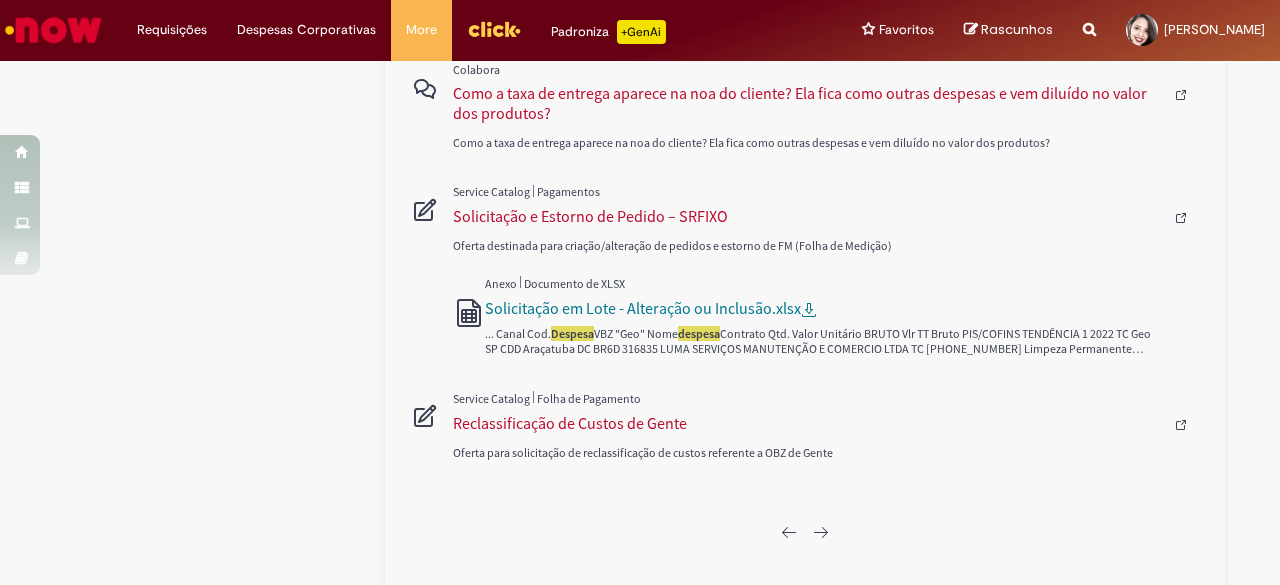 click at bounding box center [53, 30] 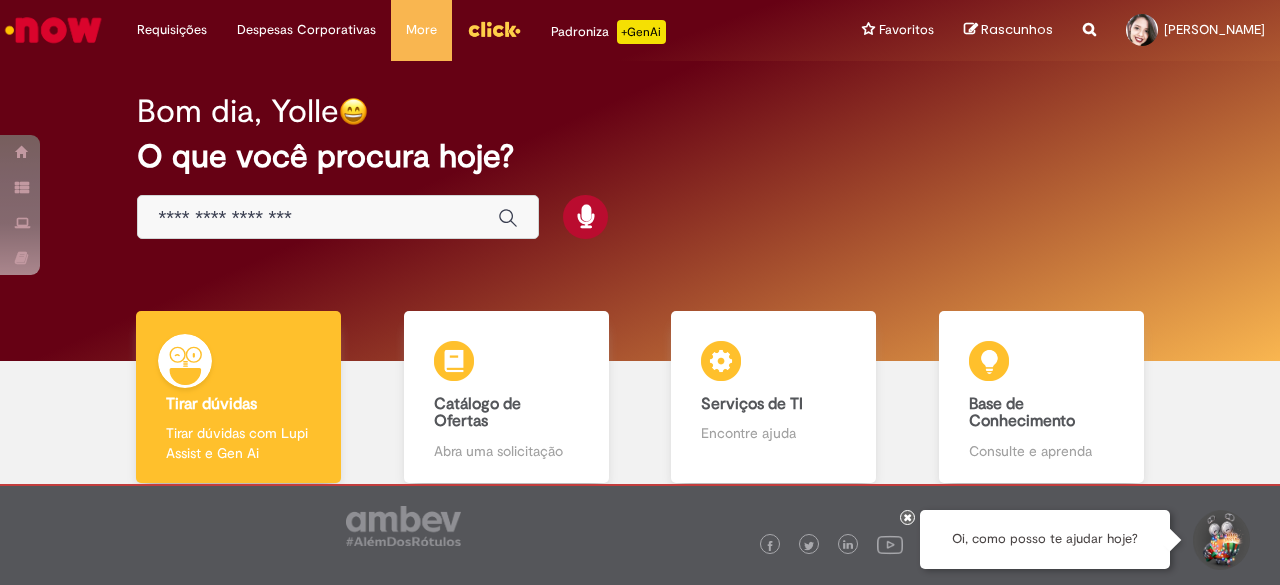 scroll, scrollTop: 0, scrollLeft: 0, axis: both 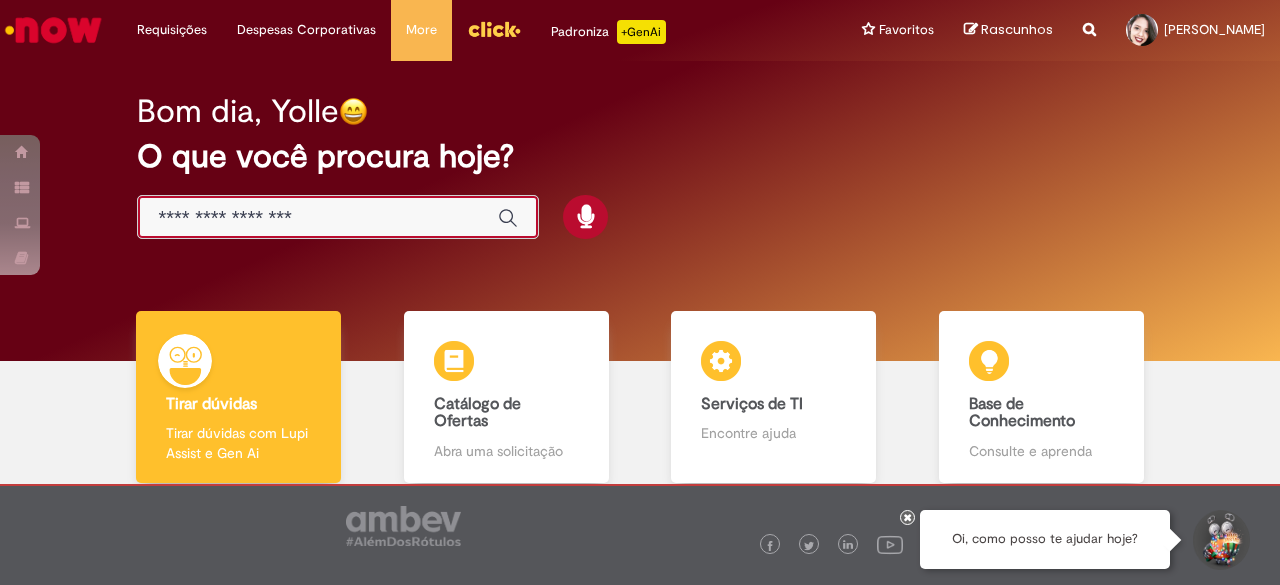 click at bounding box center [318, 218] 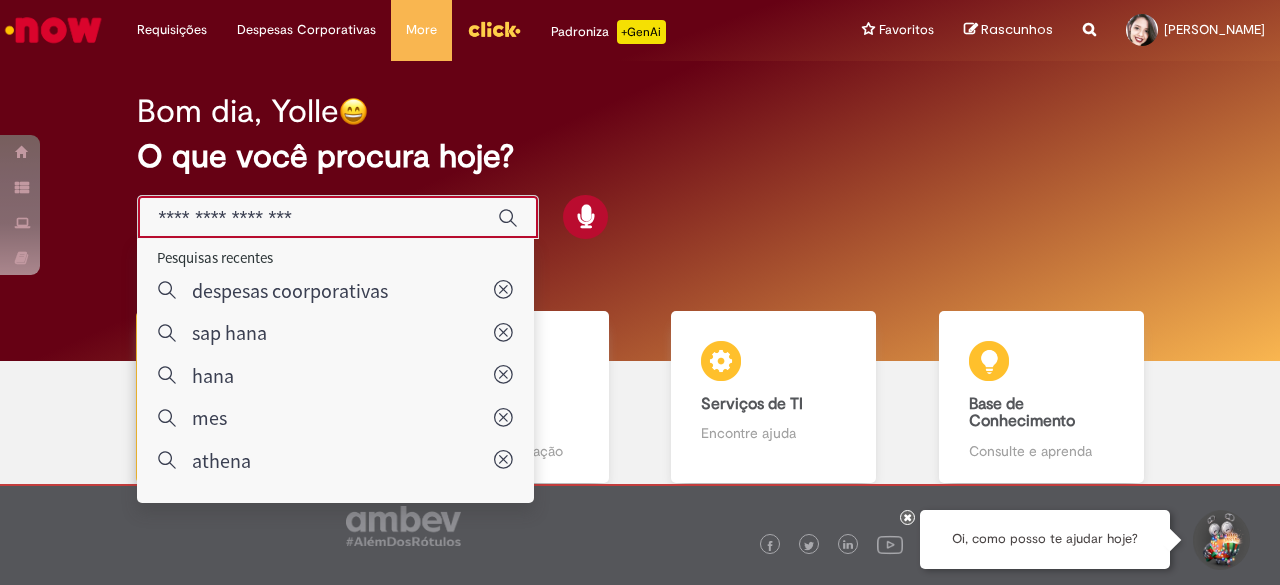 paste on "**********" 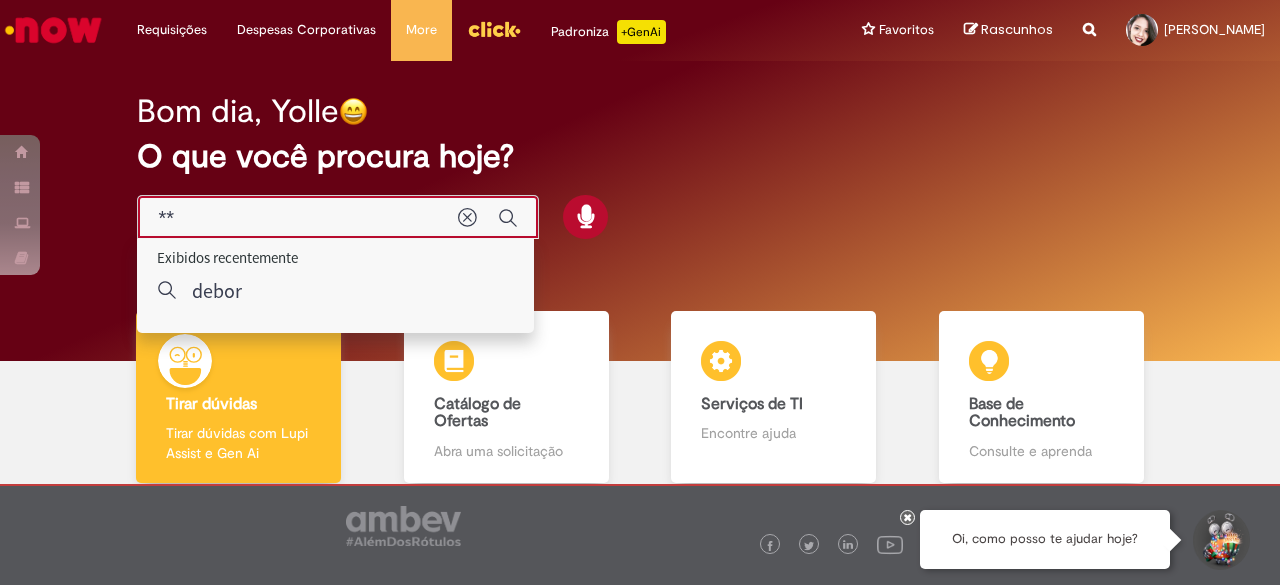 type on "*" 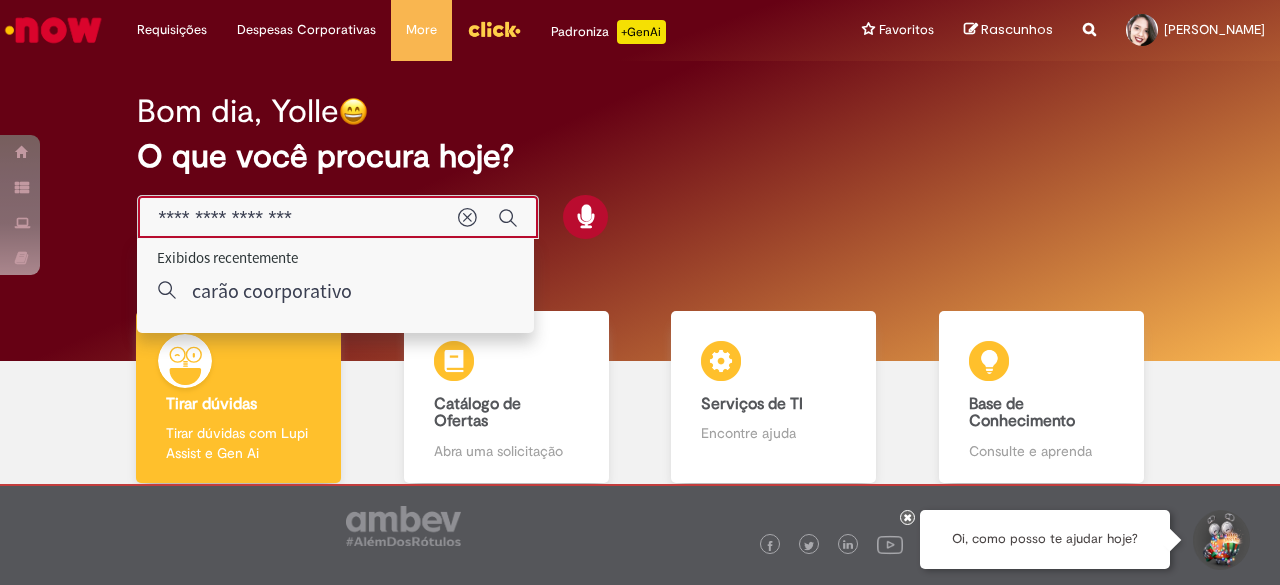 type on "**********" 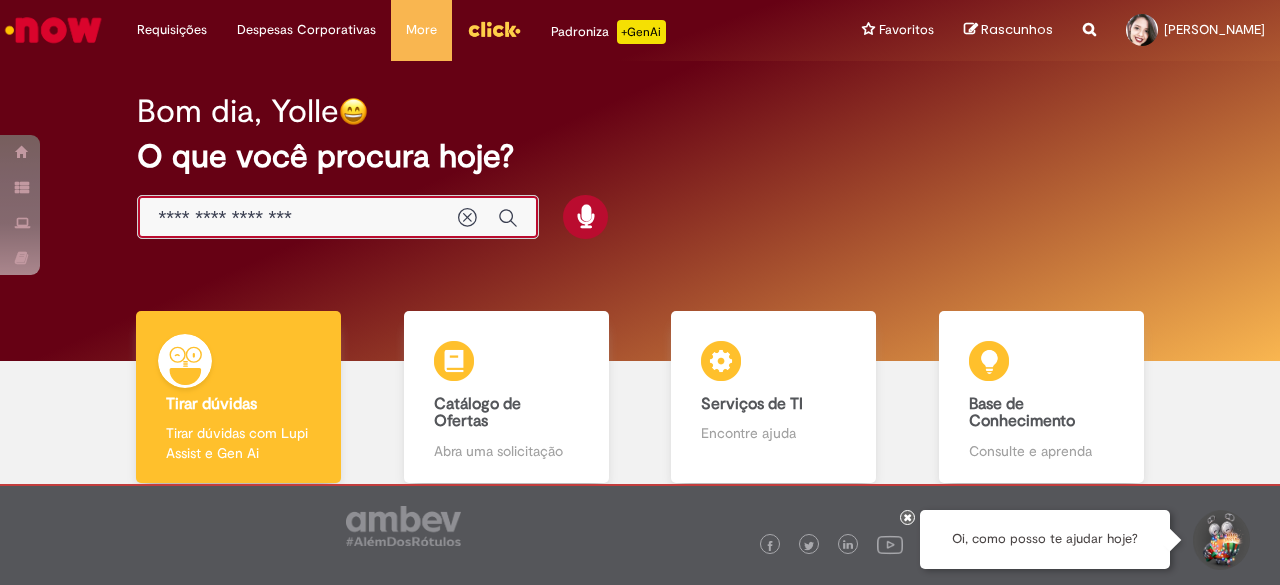 scroll, scrollTop: 108, scrollLeft: 0, axis: vertical 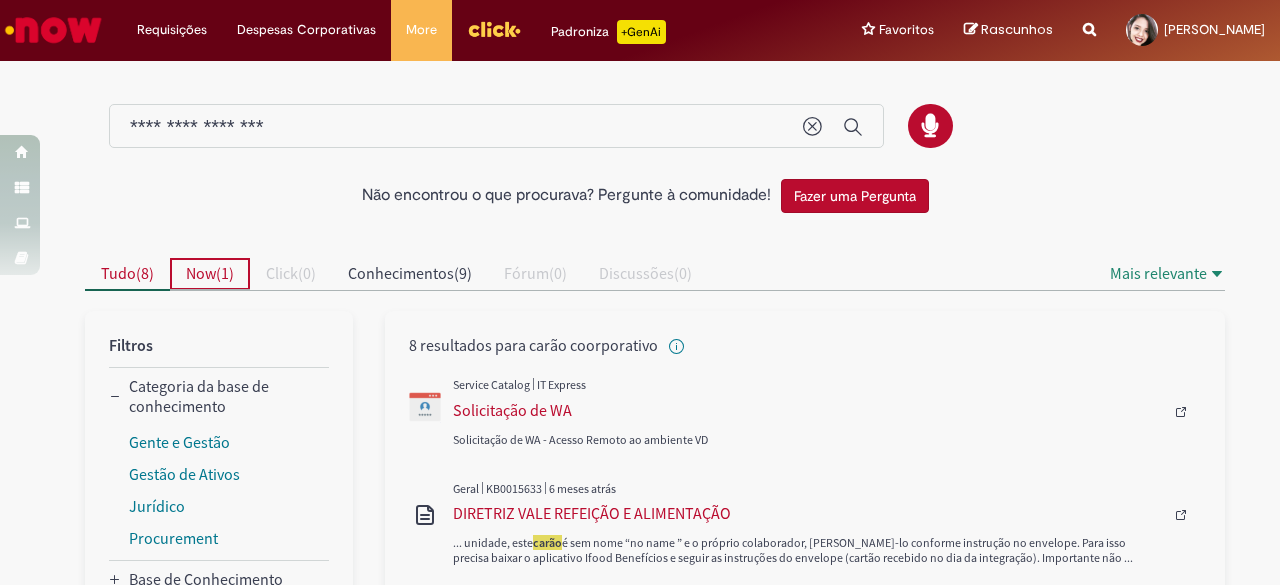 click on "1" at bounding box center (225, 273) 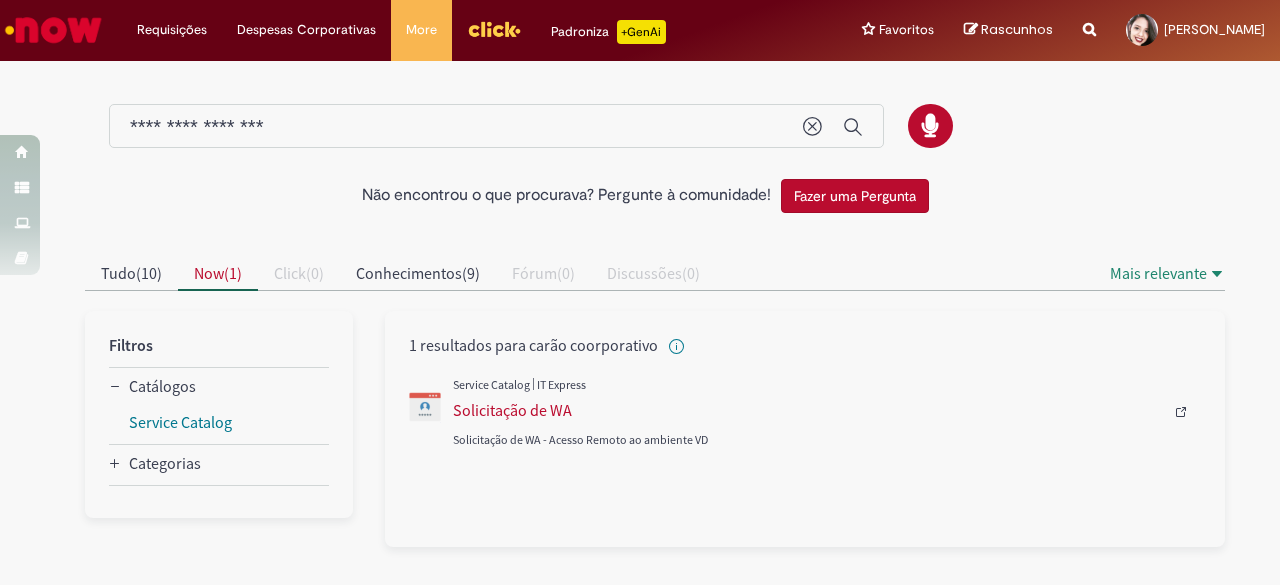 click on "**********" at bounding box center [456, 127] 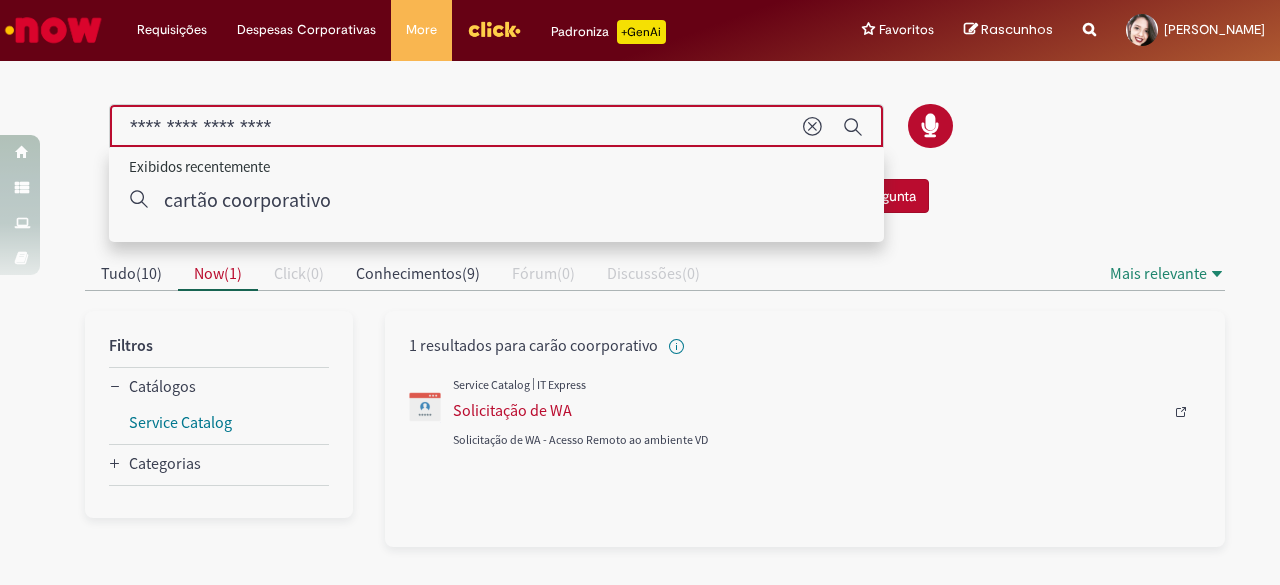 type on "**********" 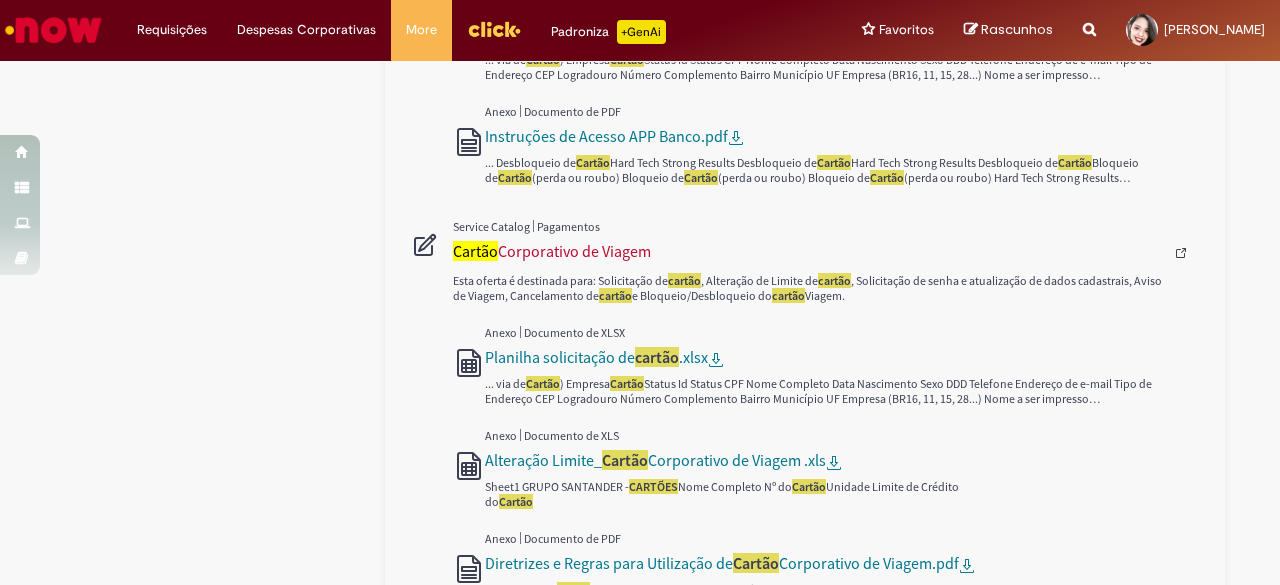 scroll, scrollTop: 500, scrollLeft: 0, axis: vertical 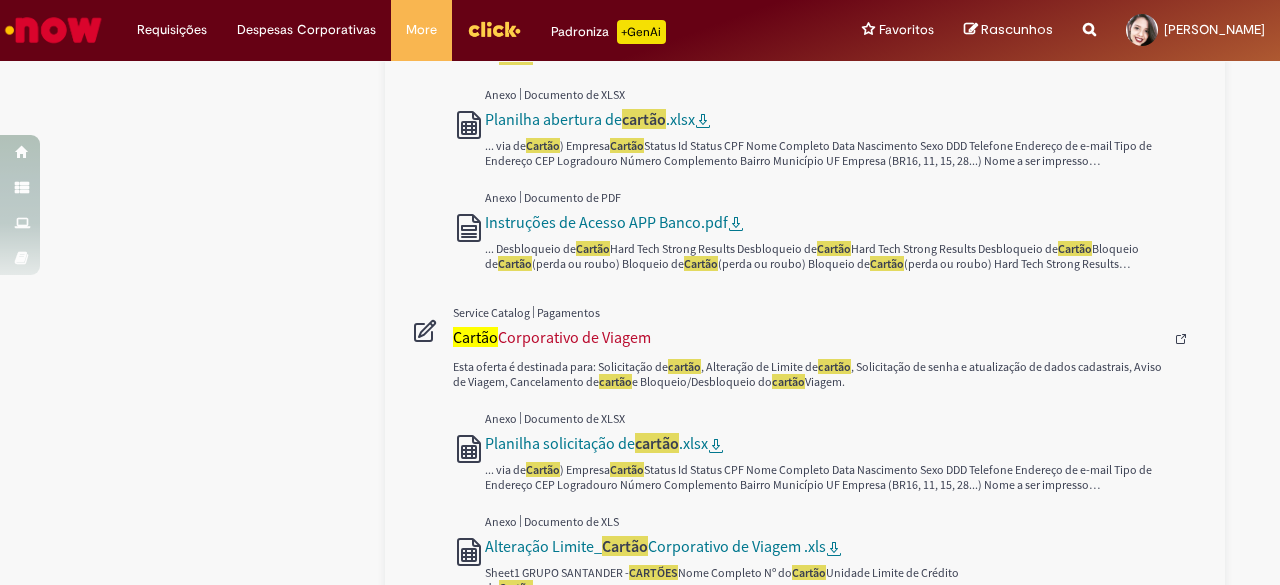 drag, startPoint x: 612, startPoint y: 339, endPoint x: 628, endPoint y: 353, distance: 21.260292 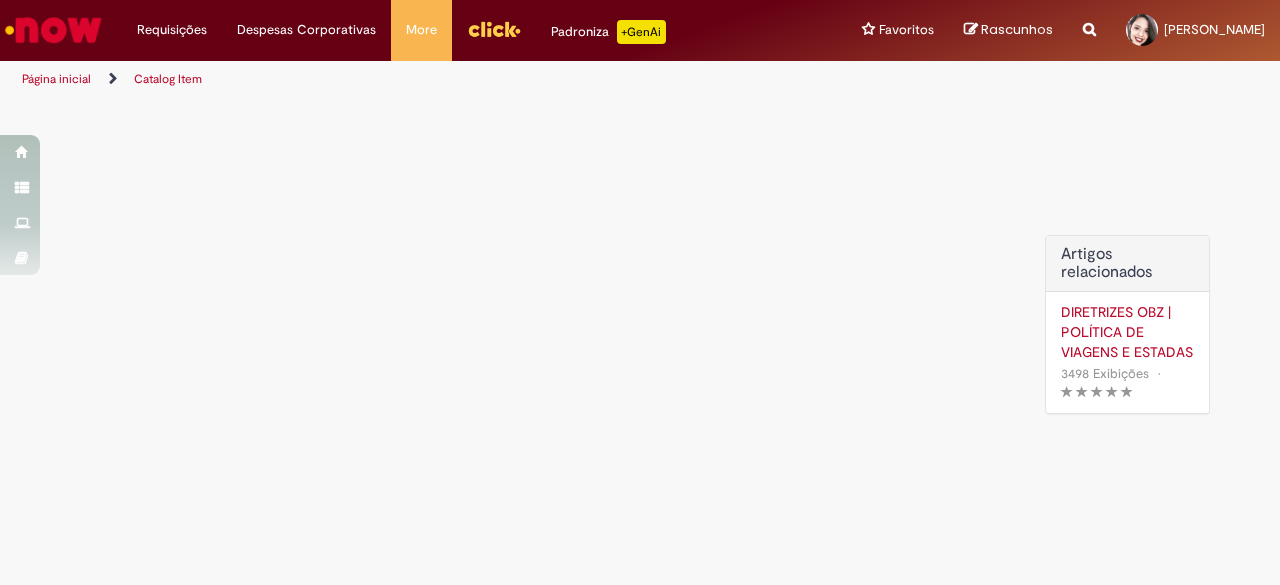 scroll, scrollTop: 0, scrollLeft: 0, axis: both 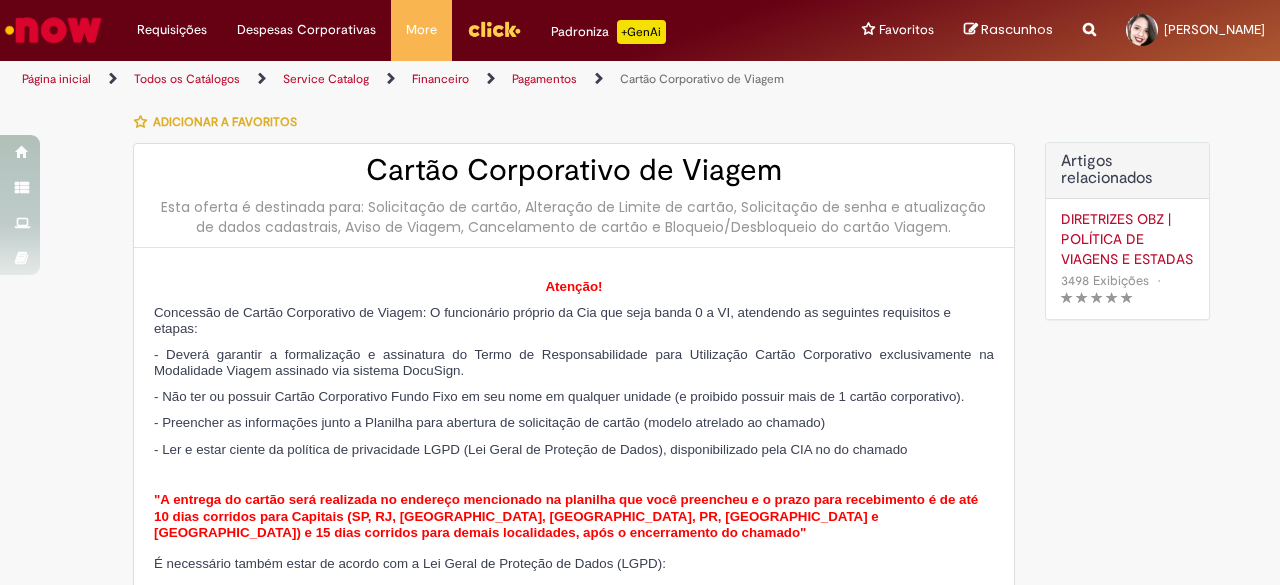 type on "********" 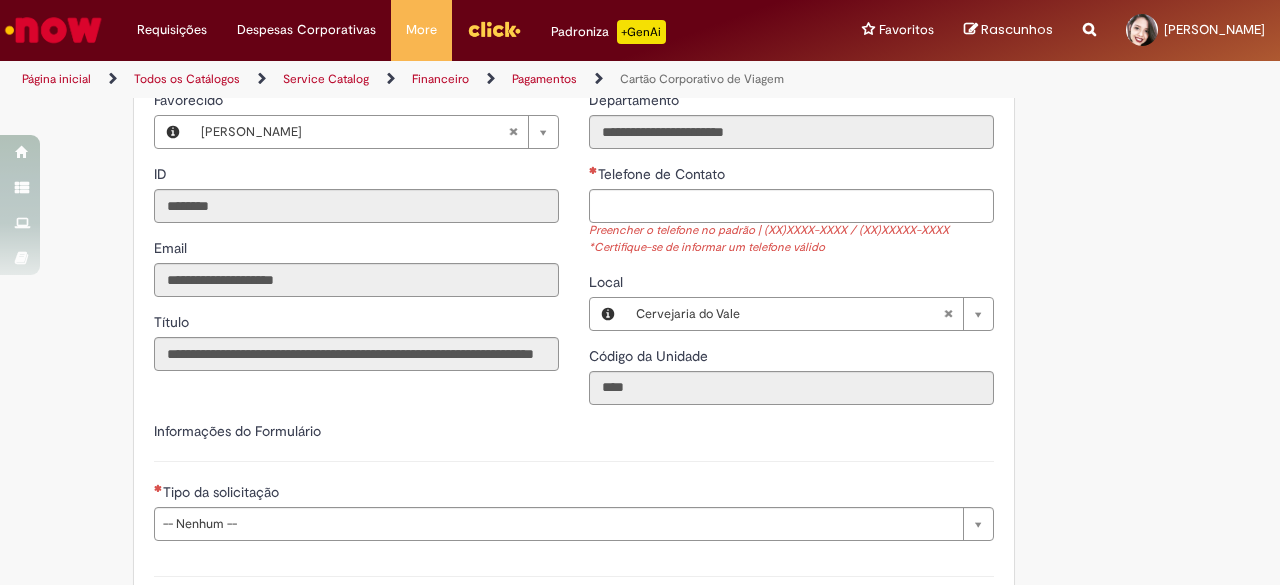scroll, scrollTop: 600, scrollLeft: 0, axis: vertical 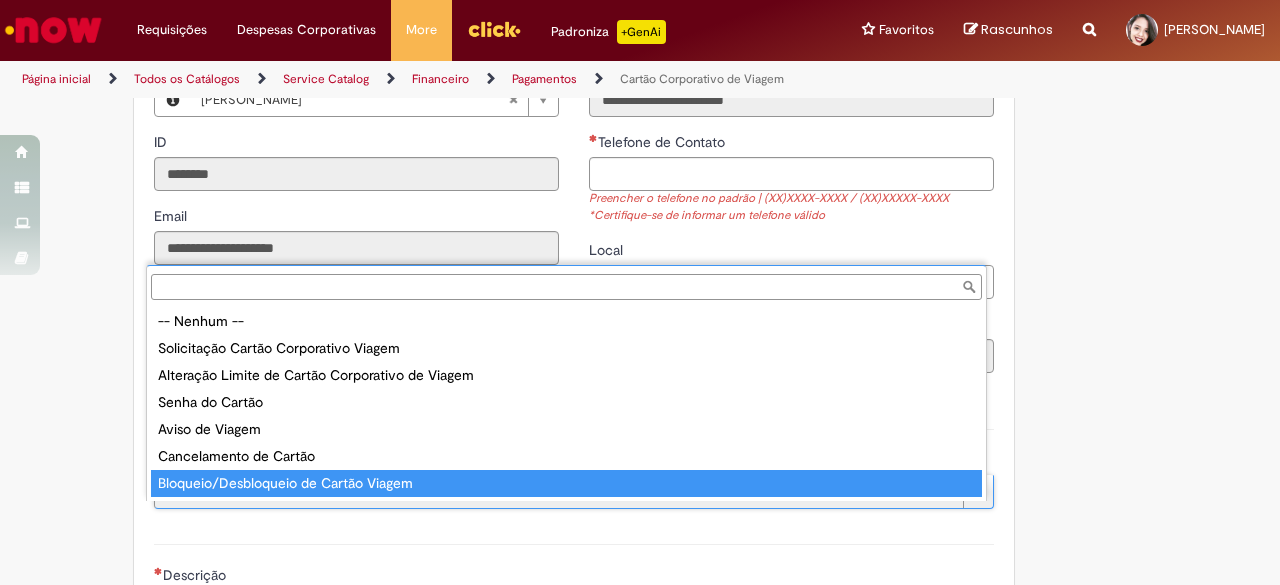 type on "**********" 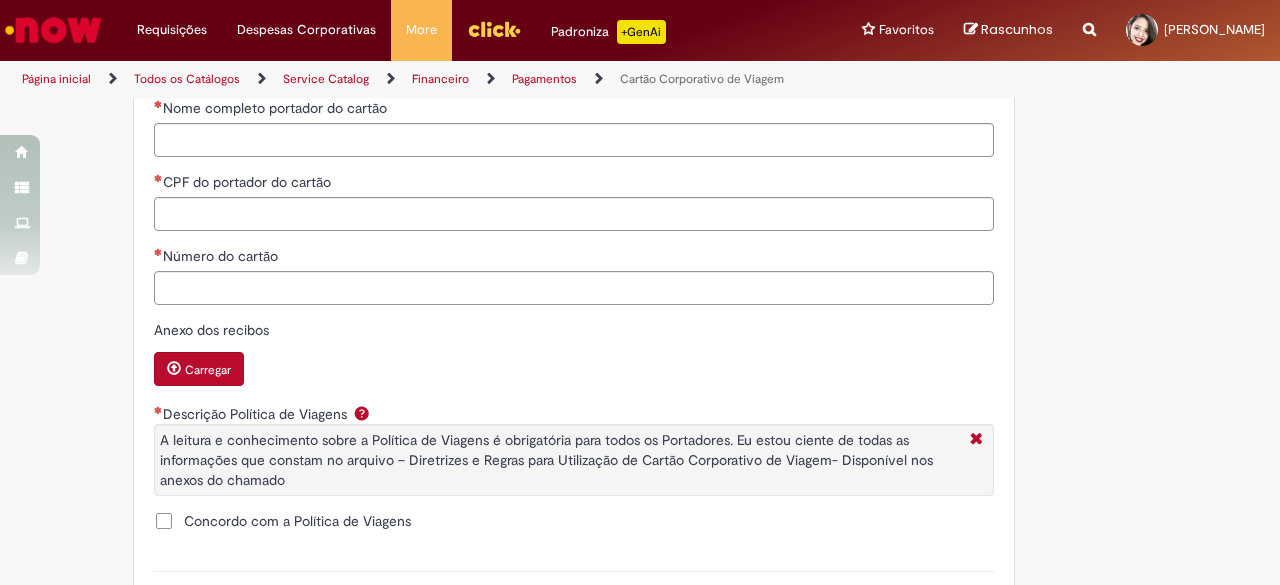 scroll, scrollTop: 900, scrollLeft: 0, axis: vertical 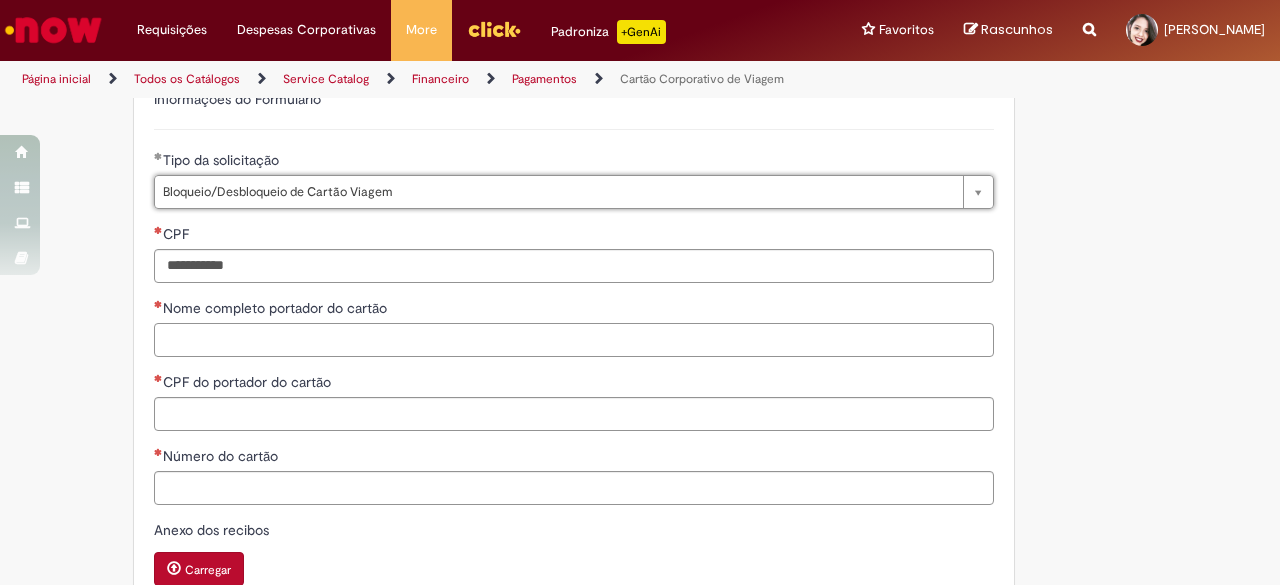click on "Nome completo portador do cartão" at bounding box center [574, 340] 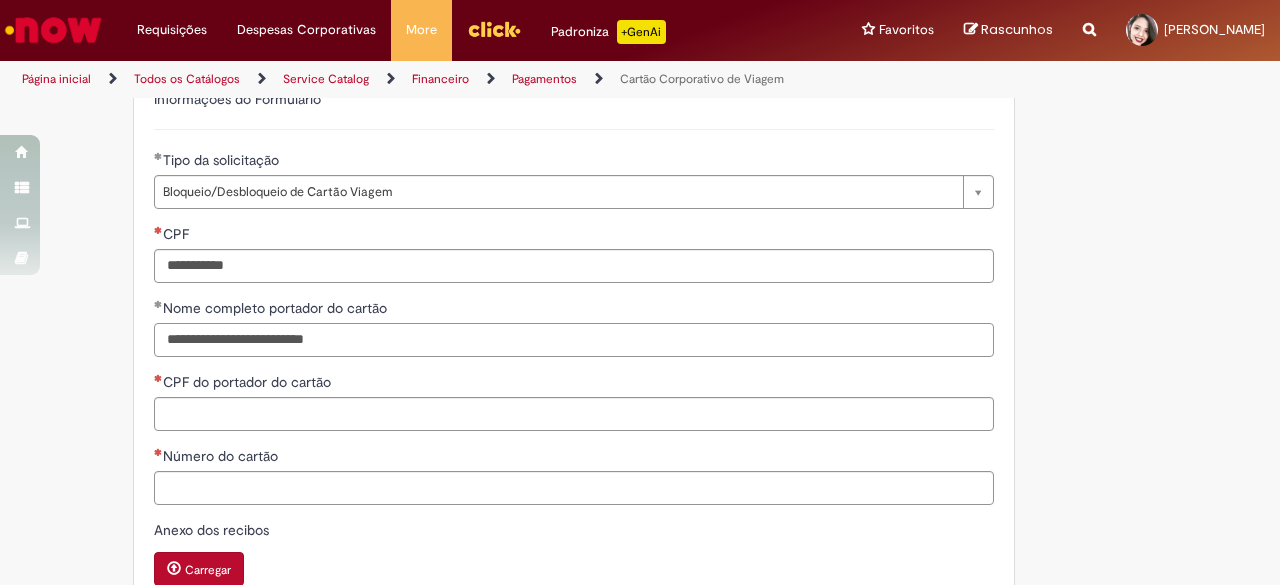 type on "**********" 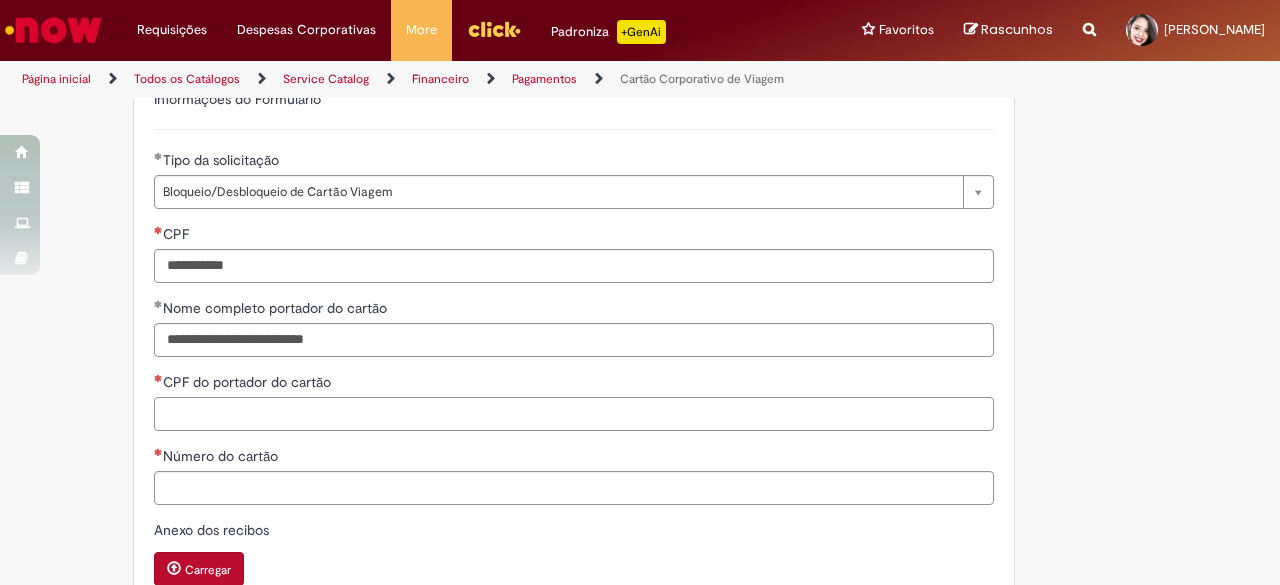 click on "CPF do portador do cartão" at bounding box center [574, 414] 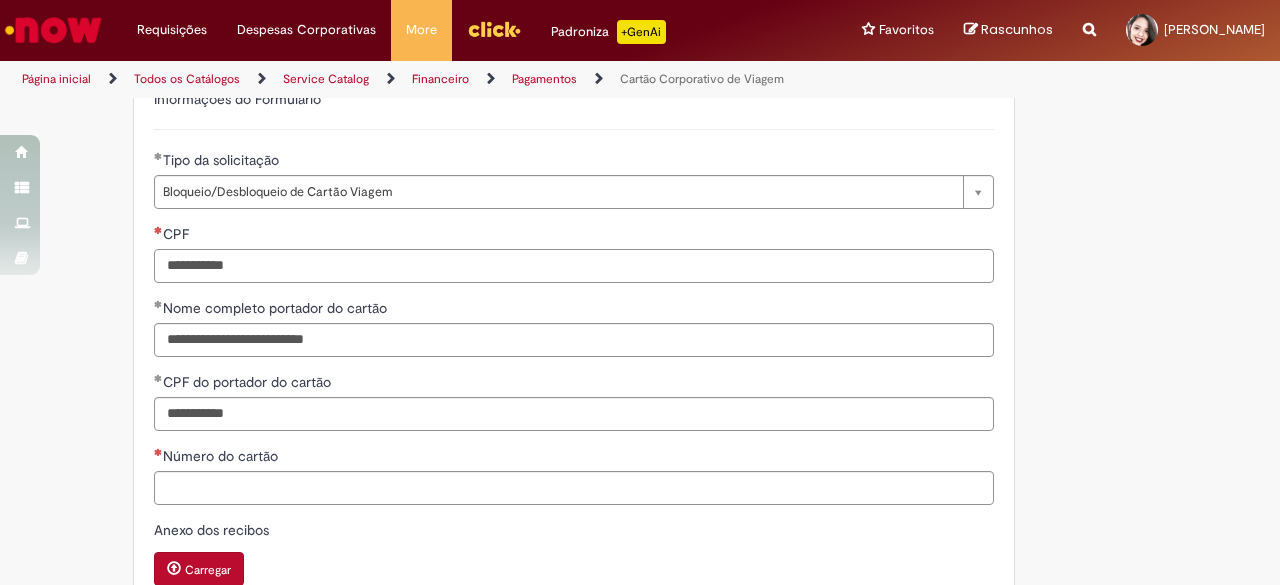 type on "**********" 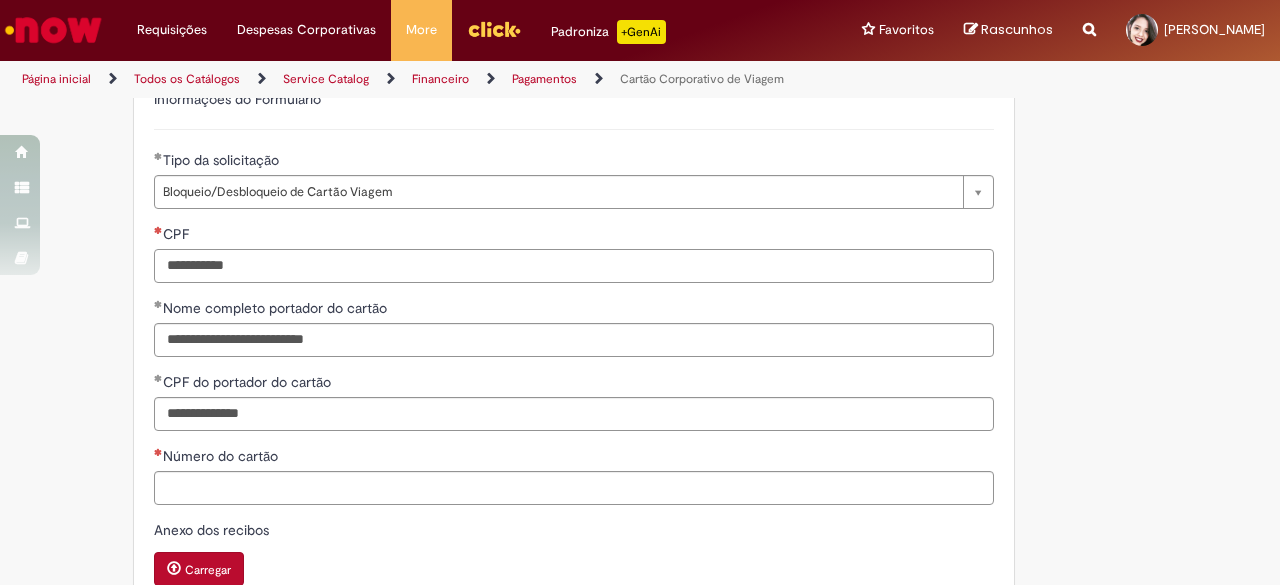 click on "CPF" at bounding box center (574, 266) 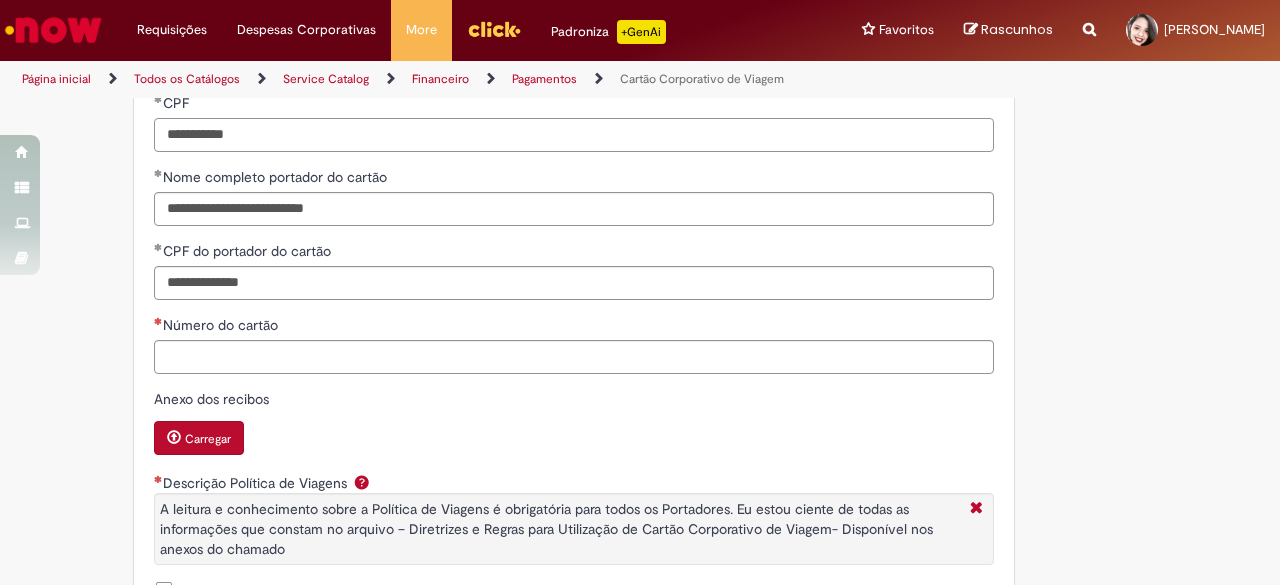scroll, scrollTop: 1000, scrollLeft: 0, axis: vertical 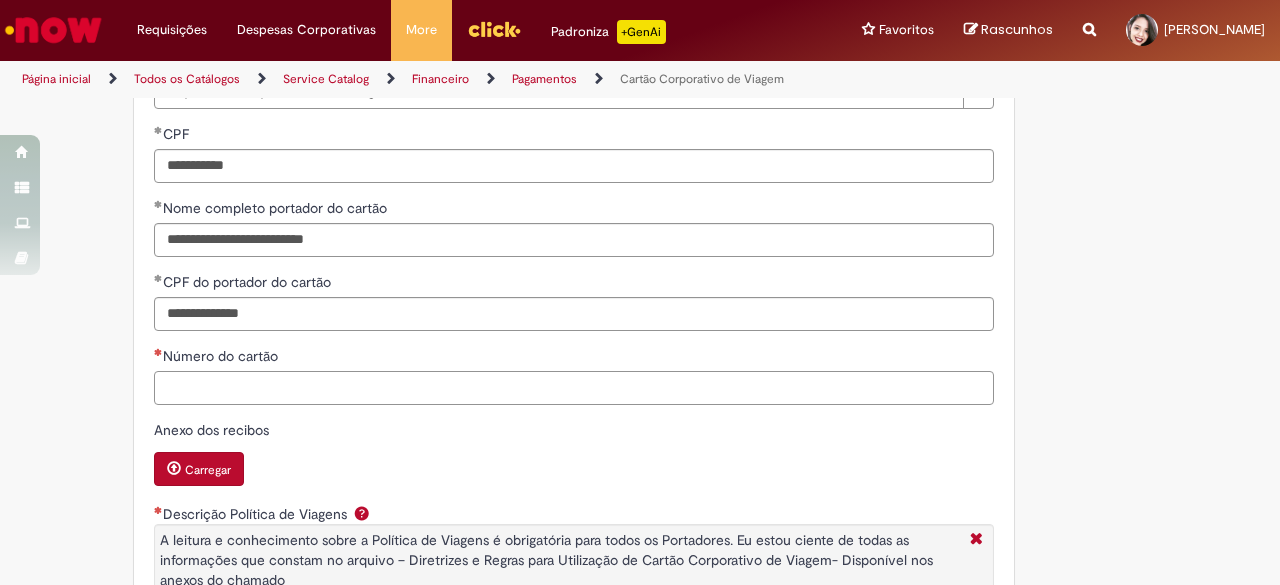 type on "**********" 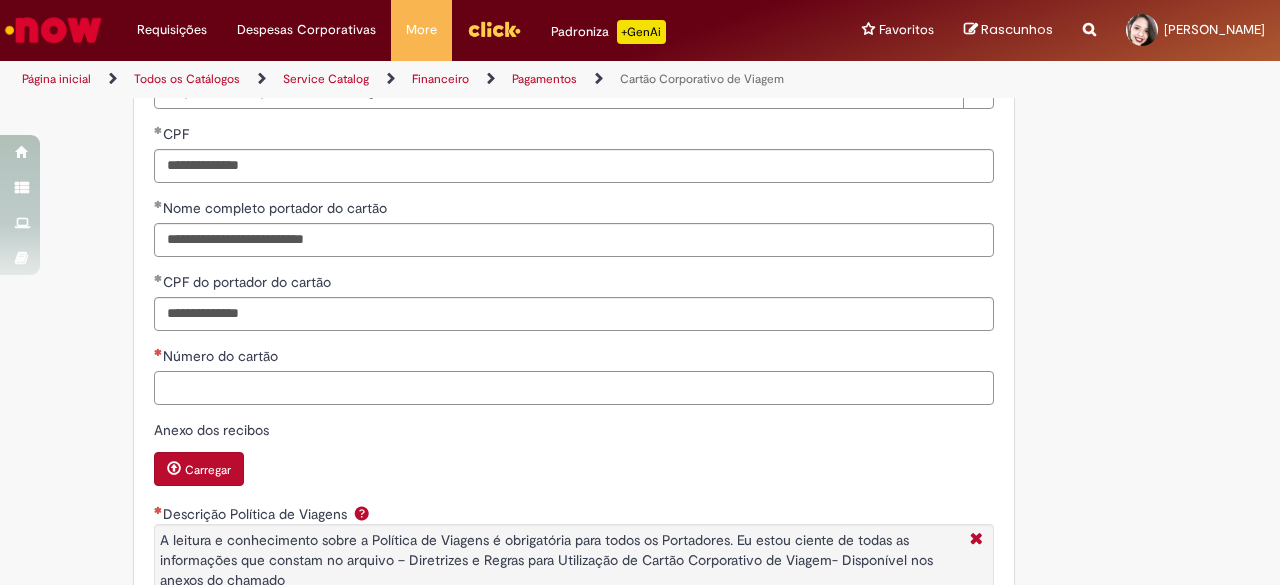click on "Número do cartão" at bounding box center (574, 388) 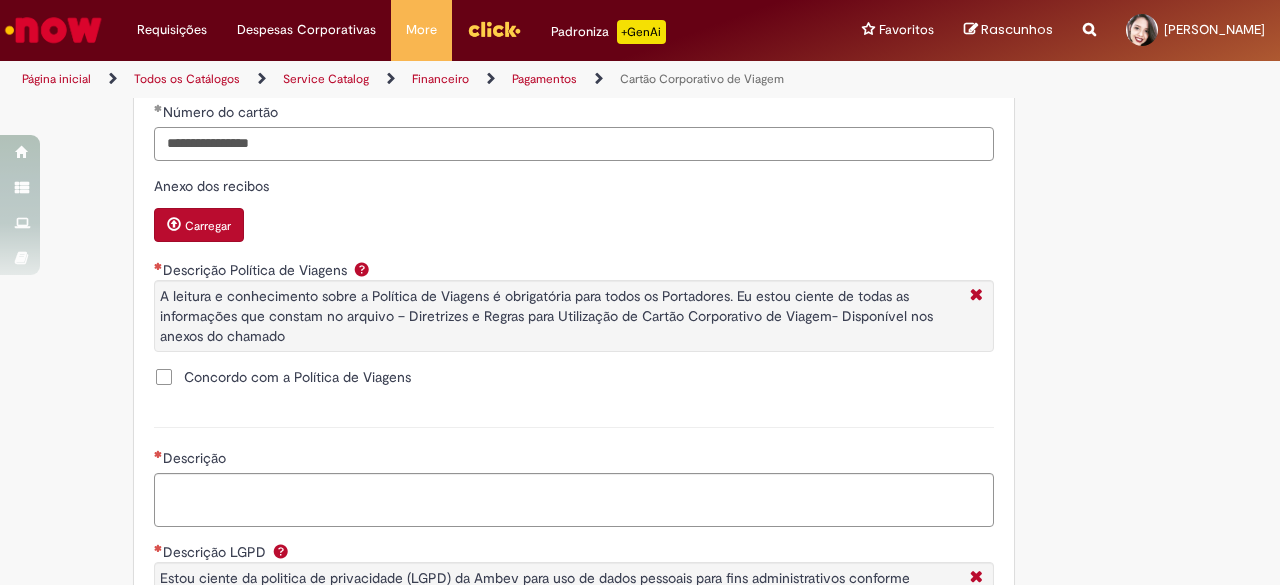 scroll, scrollTop: 1300, scrollLeft: 0, axis: vertical 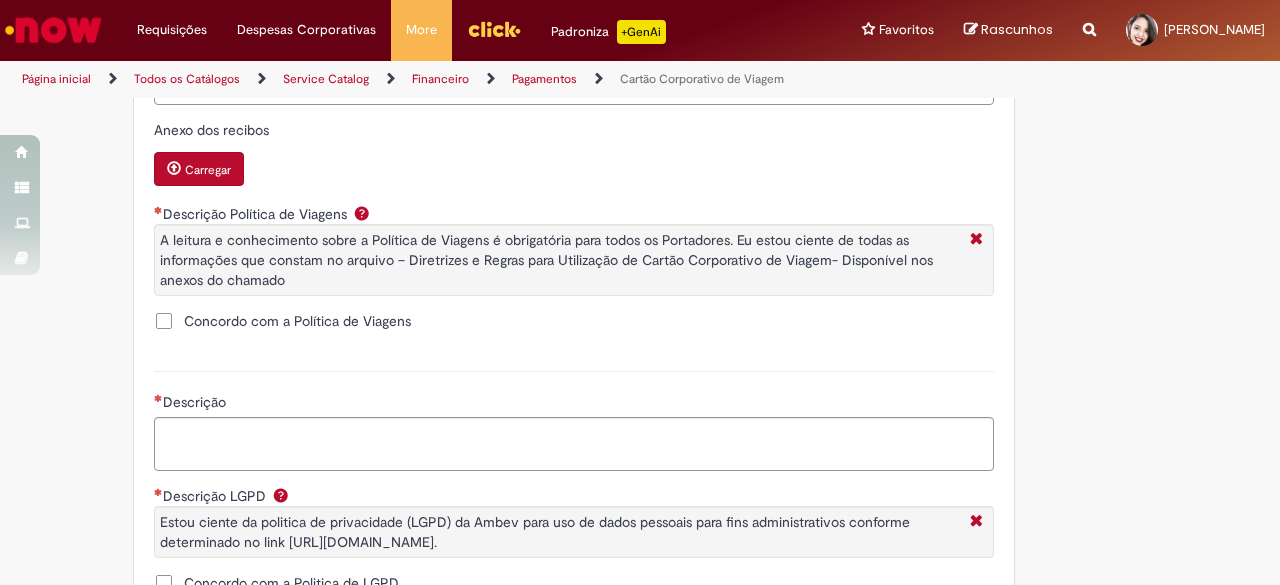 type on "**********" 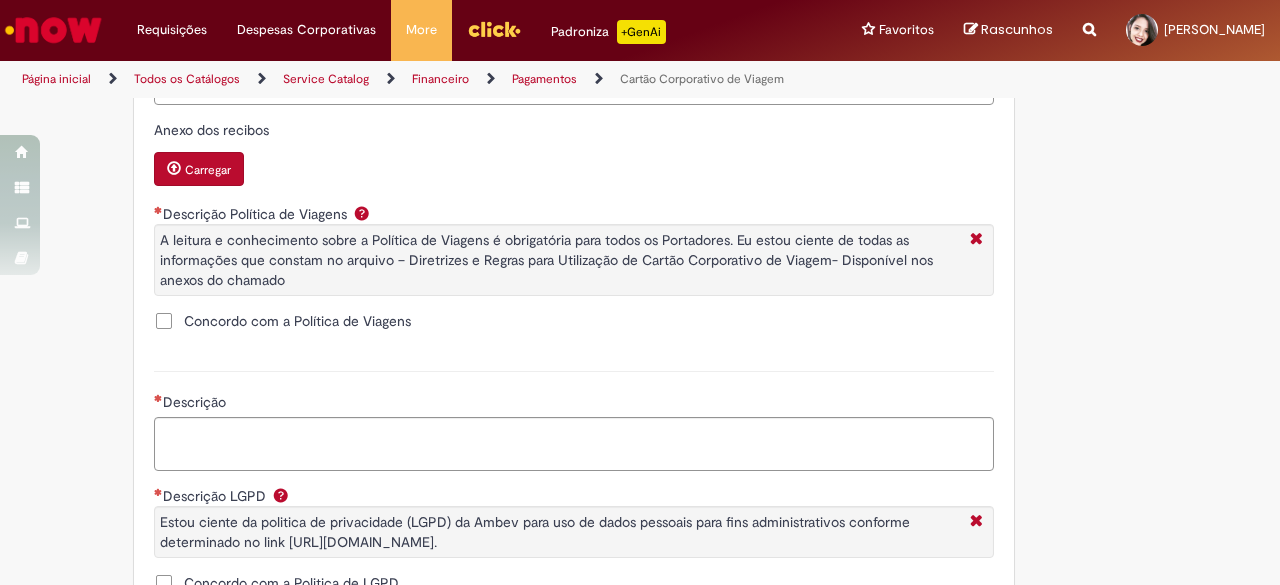click on "Concordo com a Política de Viagens" at bounding box center [297, 321] 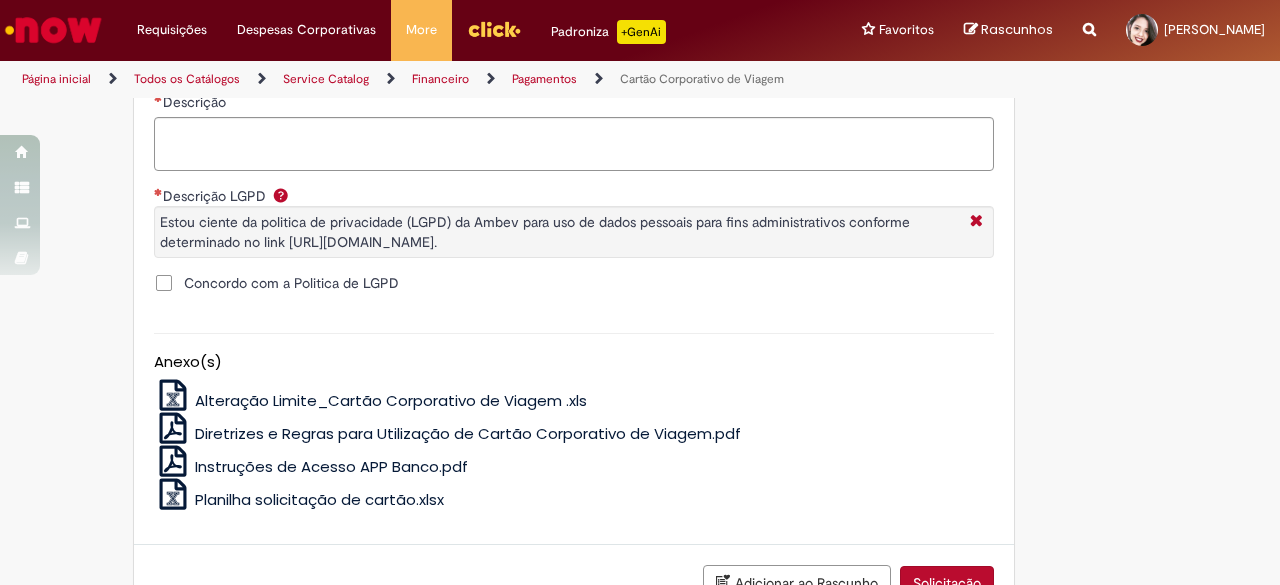 scroll, scrollTop: 1500, scrollLeft: 0, axis: vertical 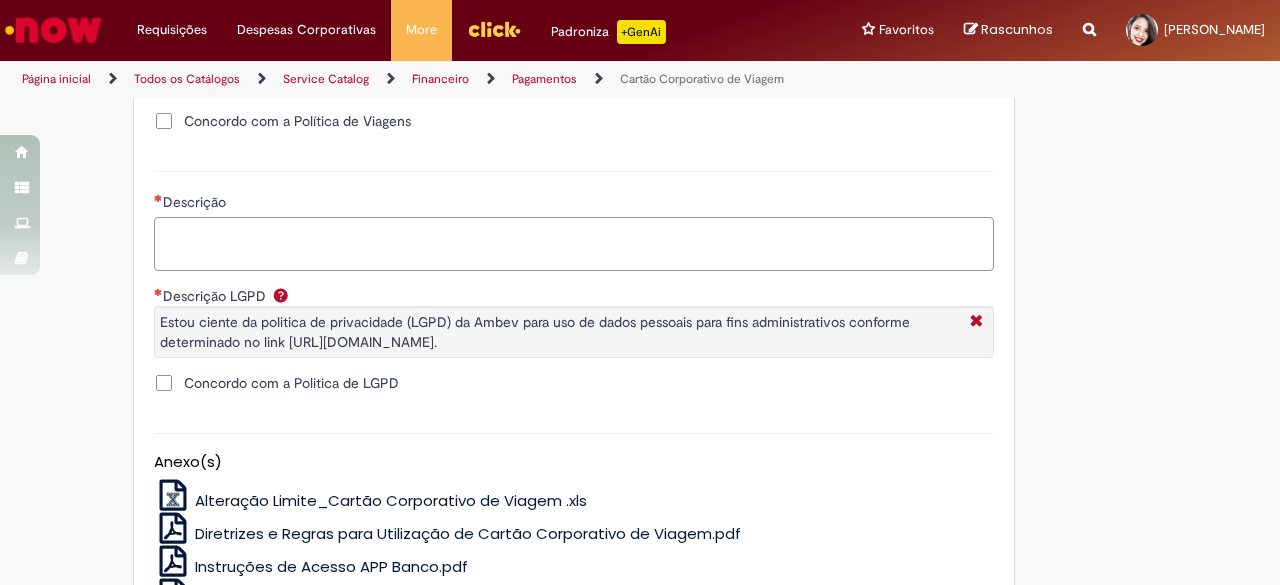 click on "Descrição" at bounding box center (574, 243) 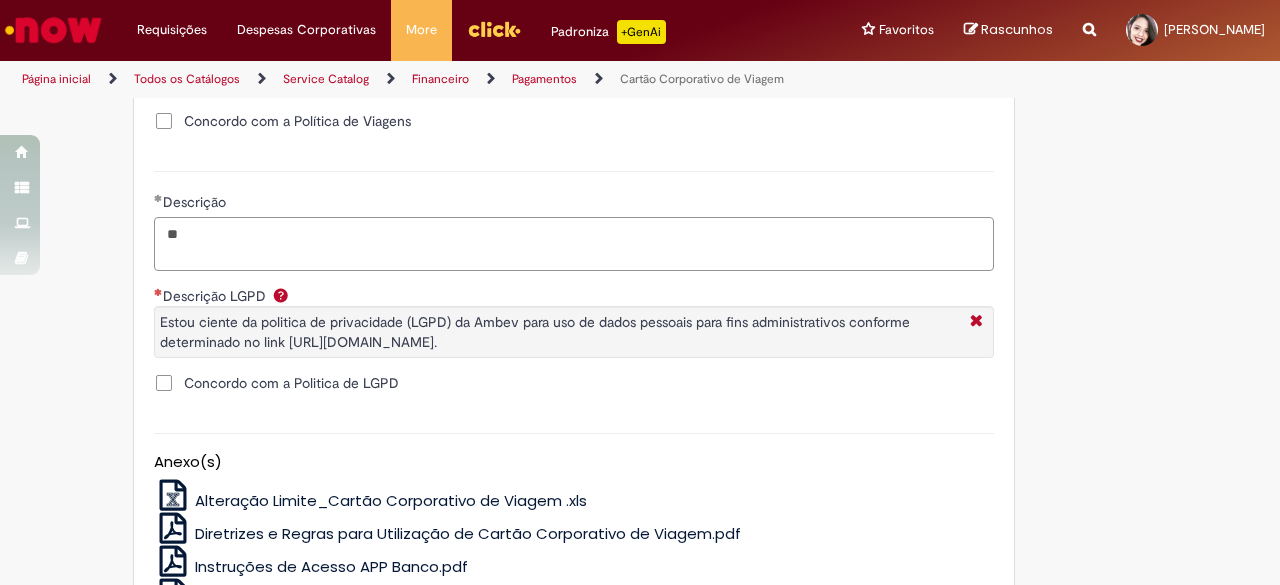 type on "*" 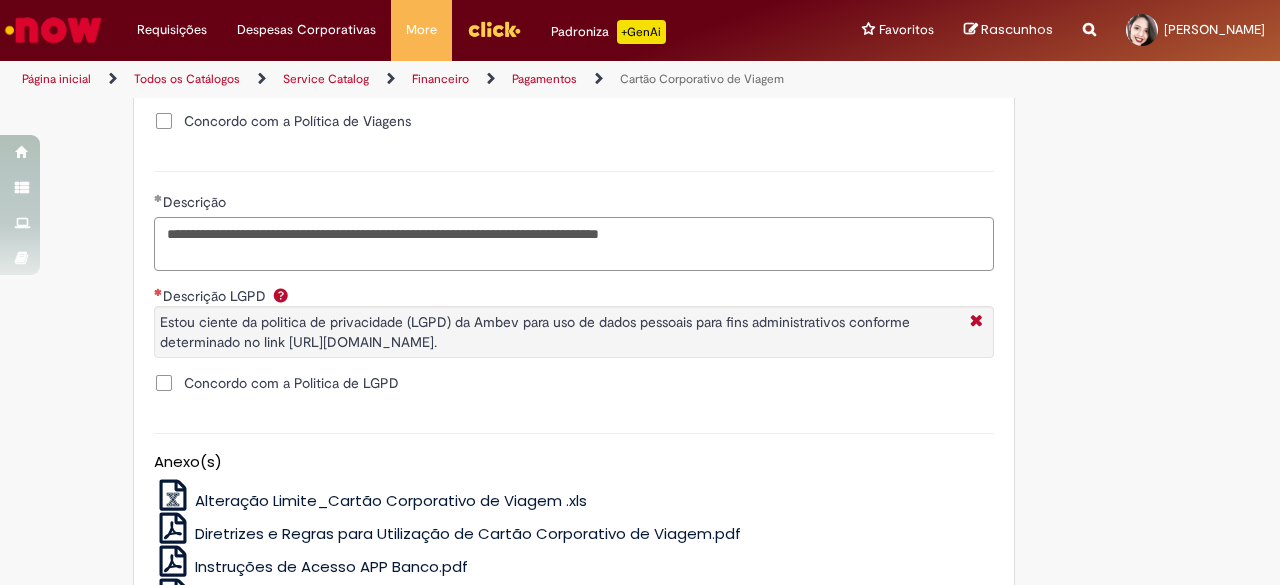type on "**********" 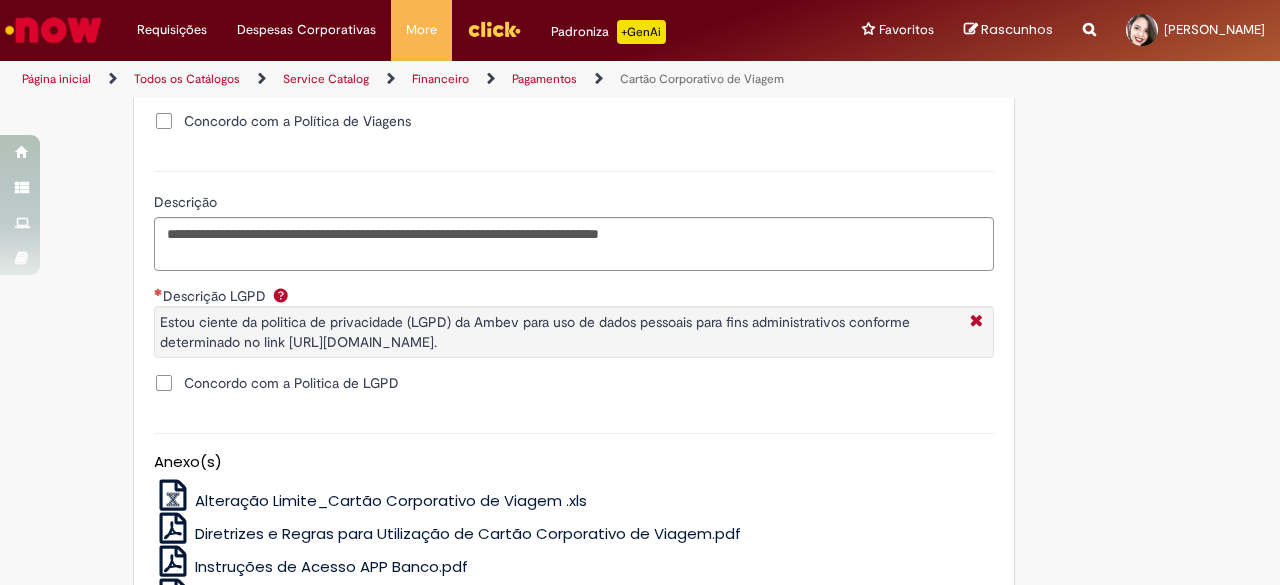click on "Concordo com a Politica de LGPD" at bounding box center [291, 383] 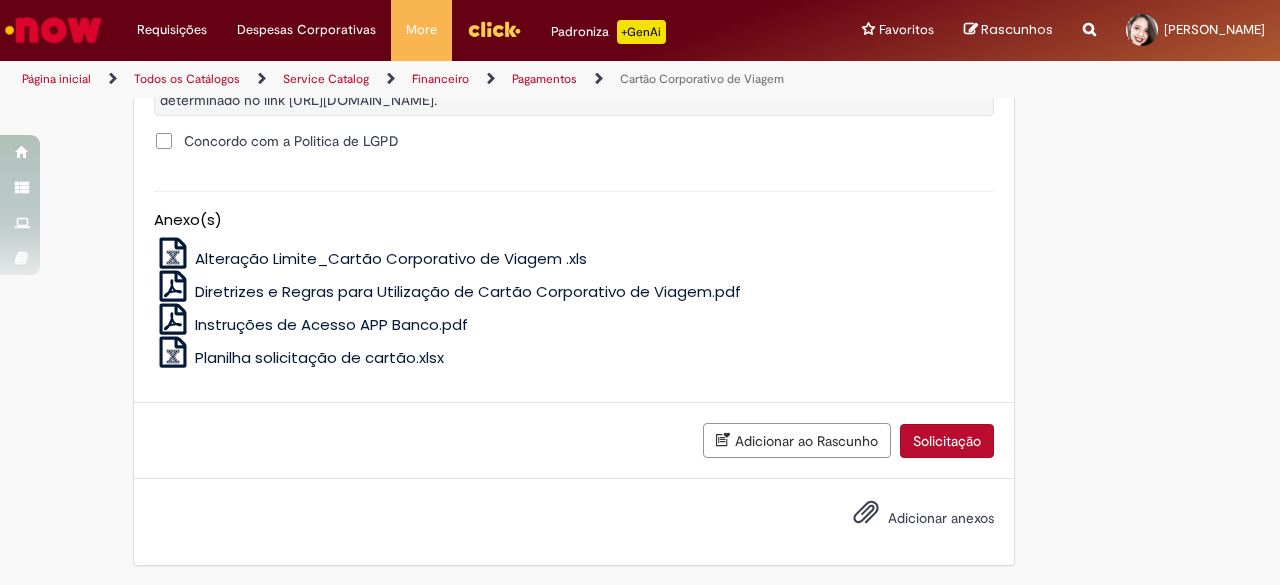 scroll, scrollTop: 1766, scrollLeft: 0, axis: vertical 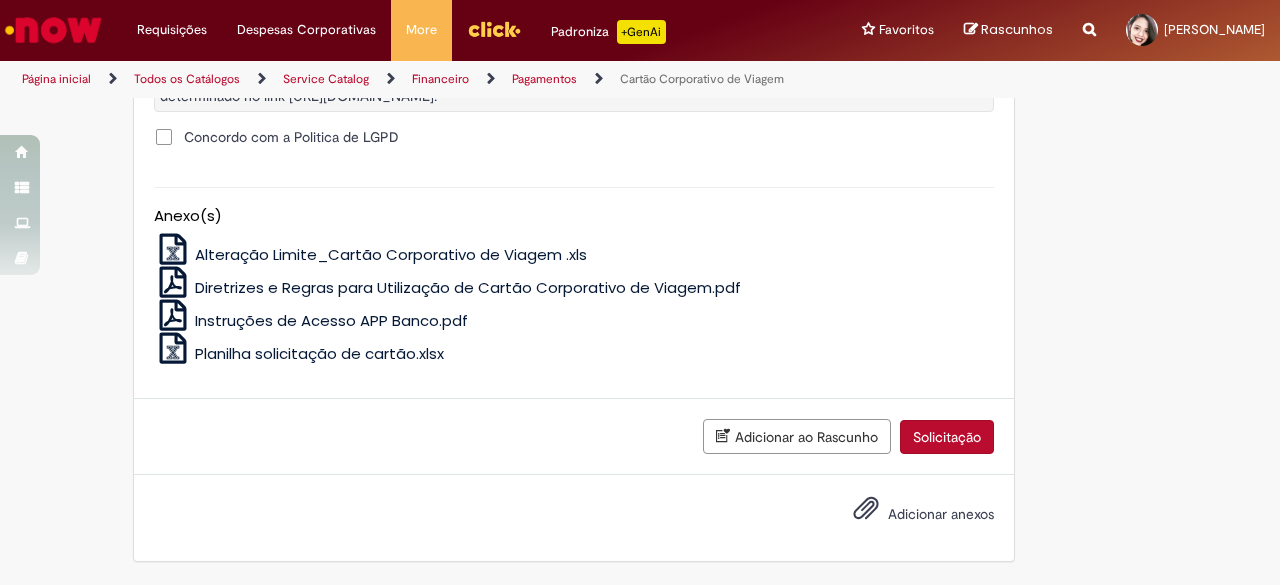click on "Adicionar anexos" at bounding box center (941, 514) 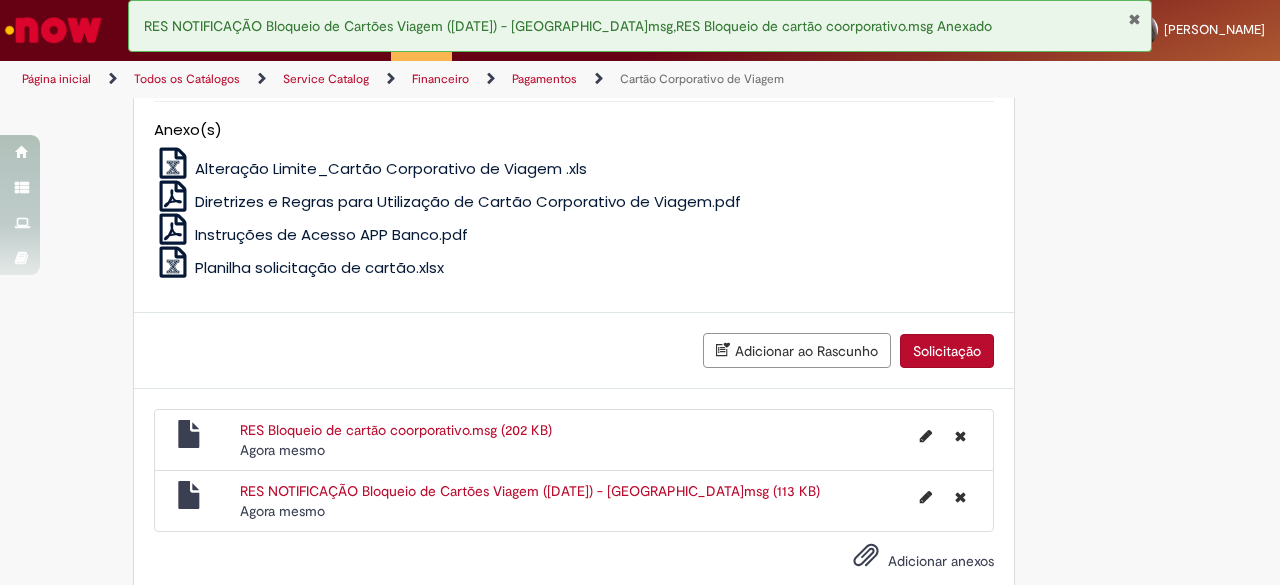 scroll, scrollTop: 1897, scrollLeft: 0, axis: vertical 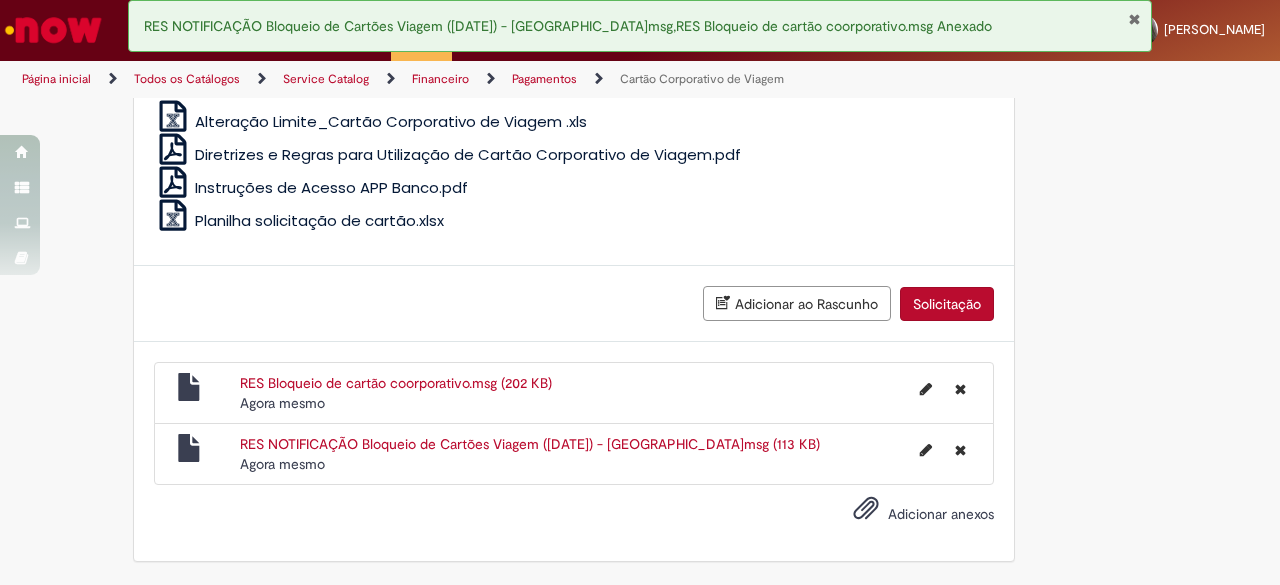 click on "Solicitação" at bounding box center [947, 304] 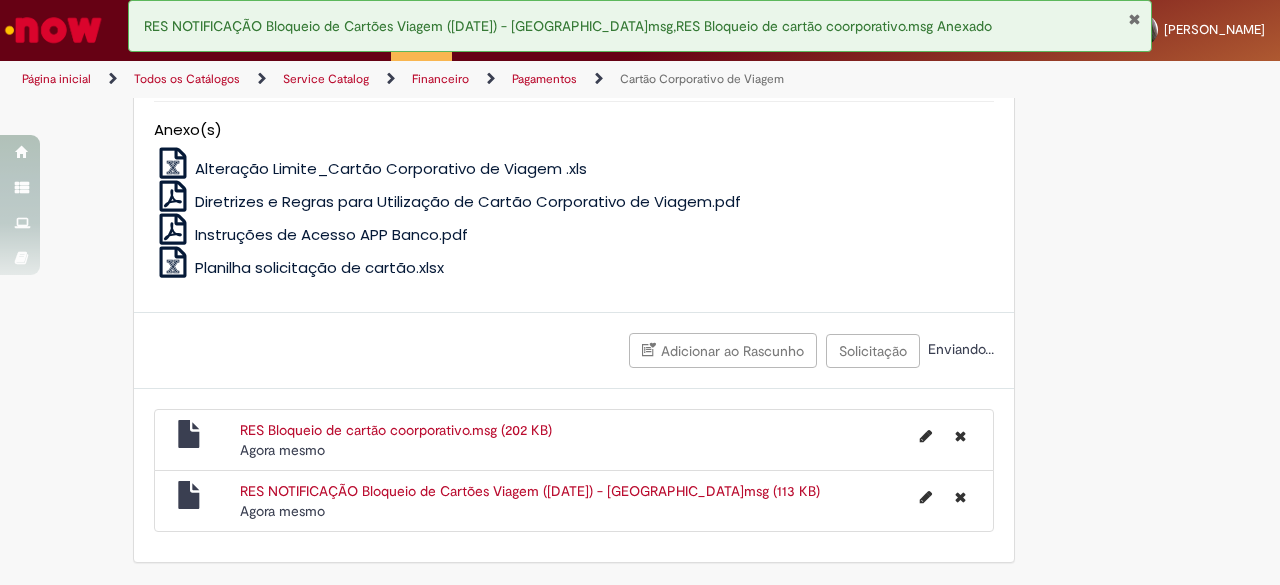 scroll, scrollTop: 458, scrollLeft: 0, axis: vertical 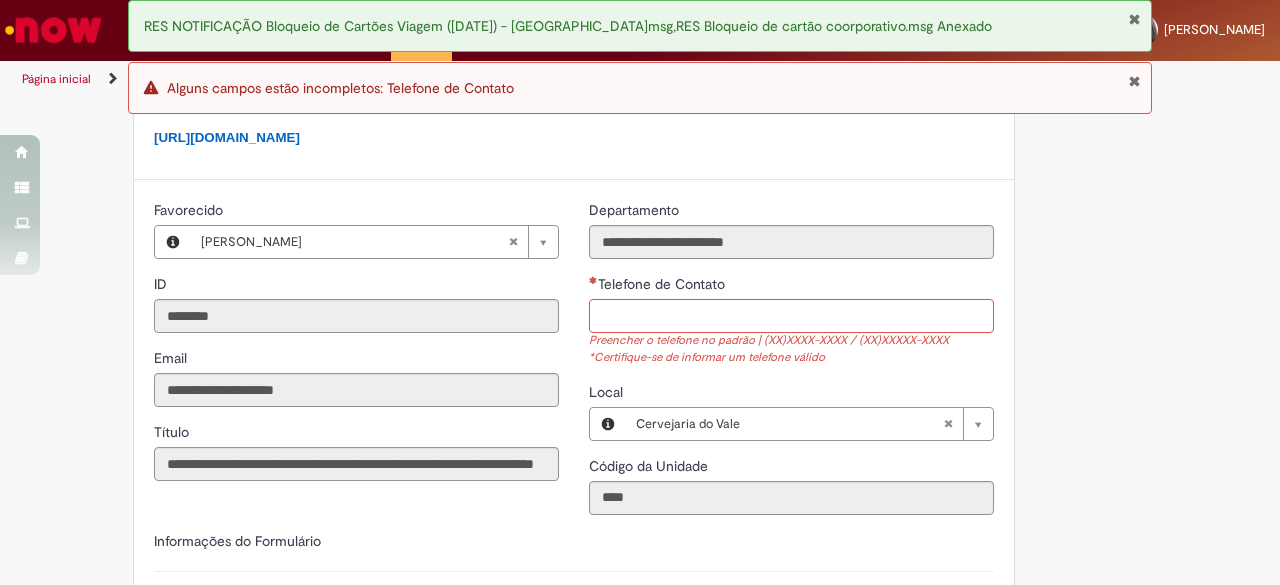 drag, startPoint x: 751, startPoint y: 353, endPoint x: 759, endPoint y: 342, distance: 13.601471 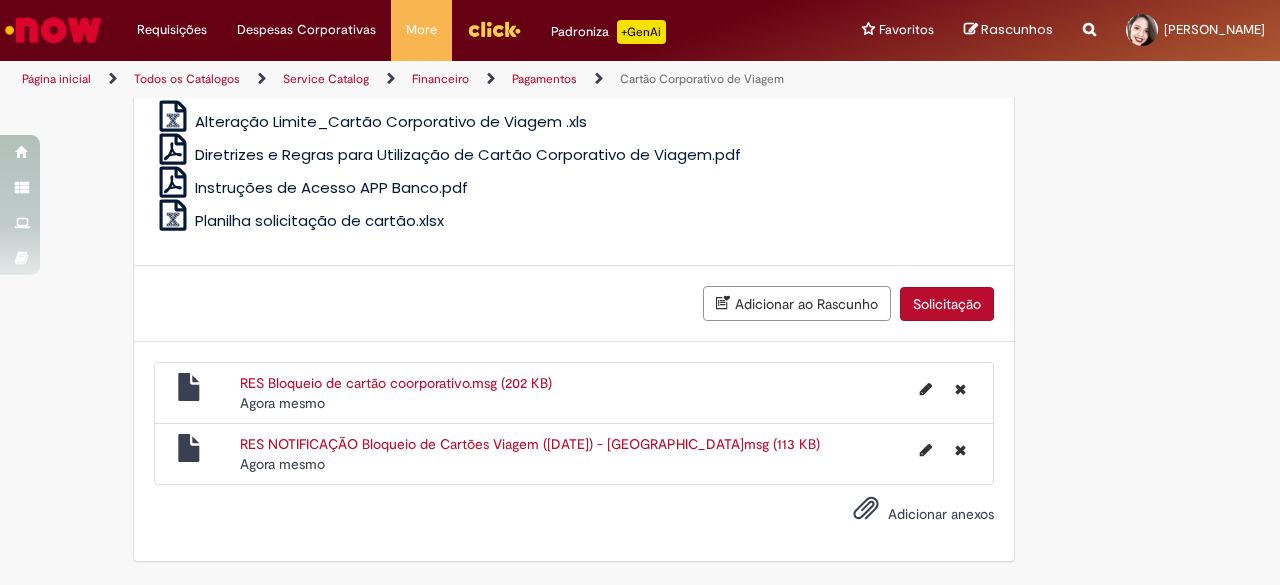 type on "**********" 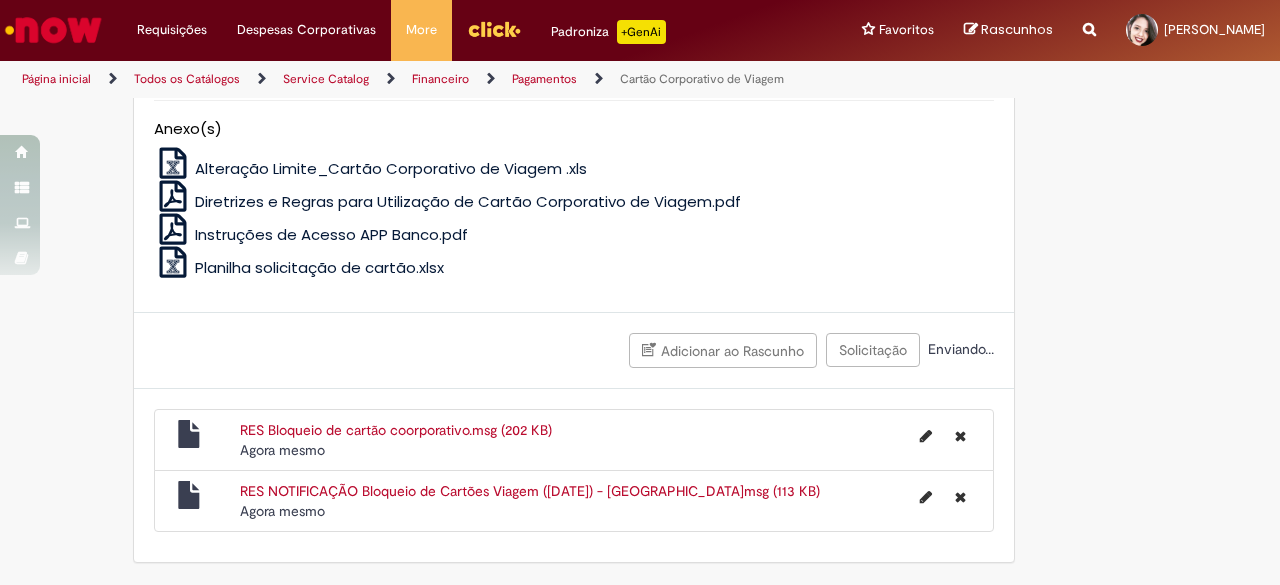 scroll, scrollTop: 1818, scrollLeft: 0, axis: vertical 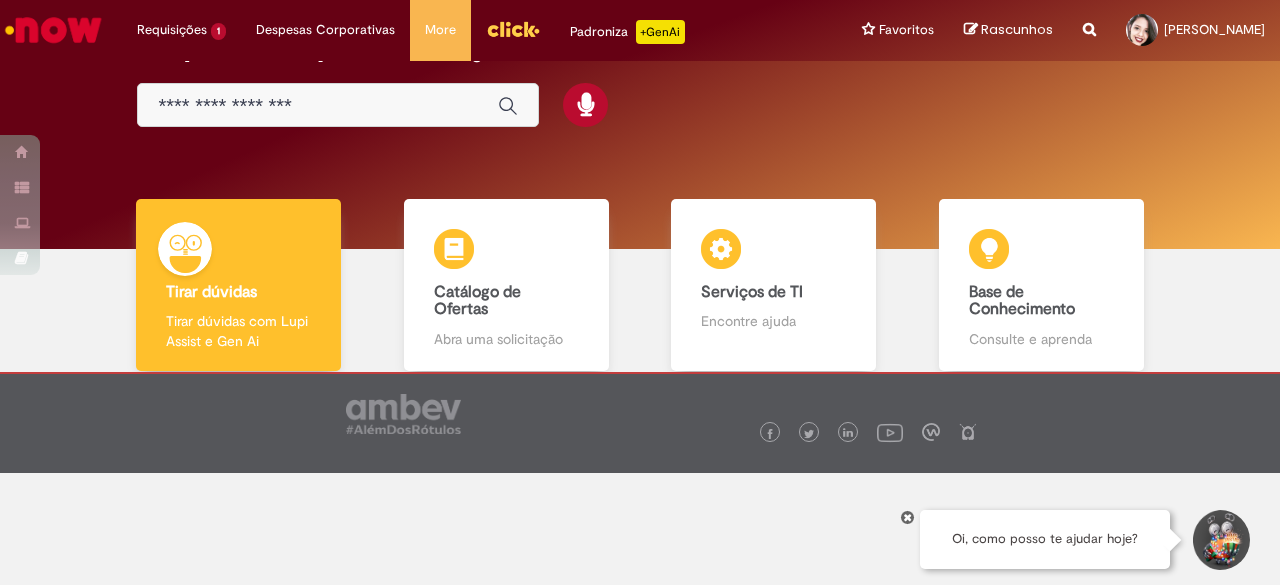click at bounding box center [907, 517] 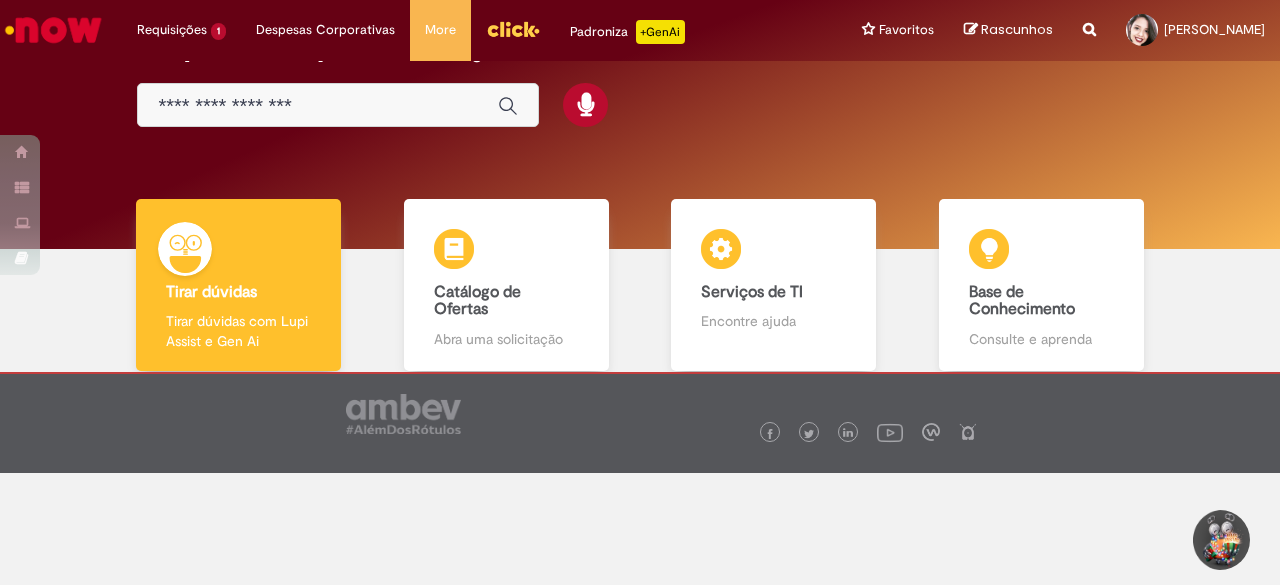 scroll, scrollTop: 0, scrollLeft: 0, axis: both 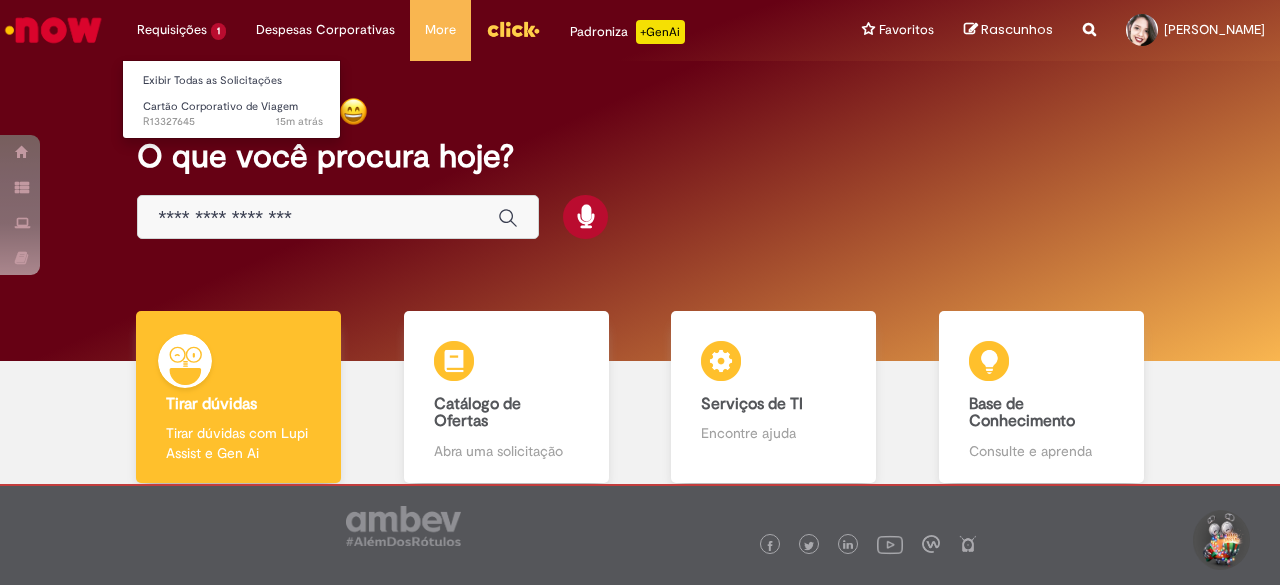 click on "Requisições   1
Exibir Todas as Solicitações
Cartão Corporativo de Viagem
15m atrás 15 minutos atrás  R13327645" at bounding box center (181, 30) 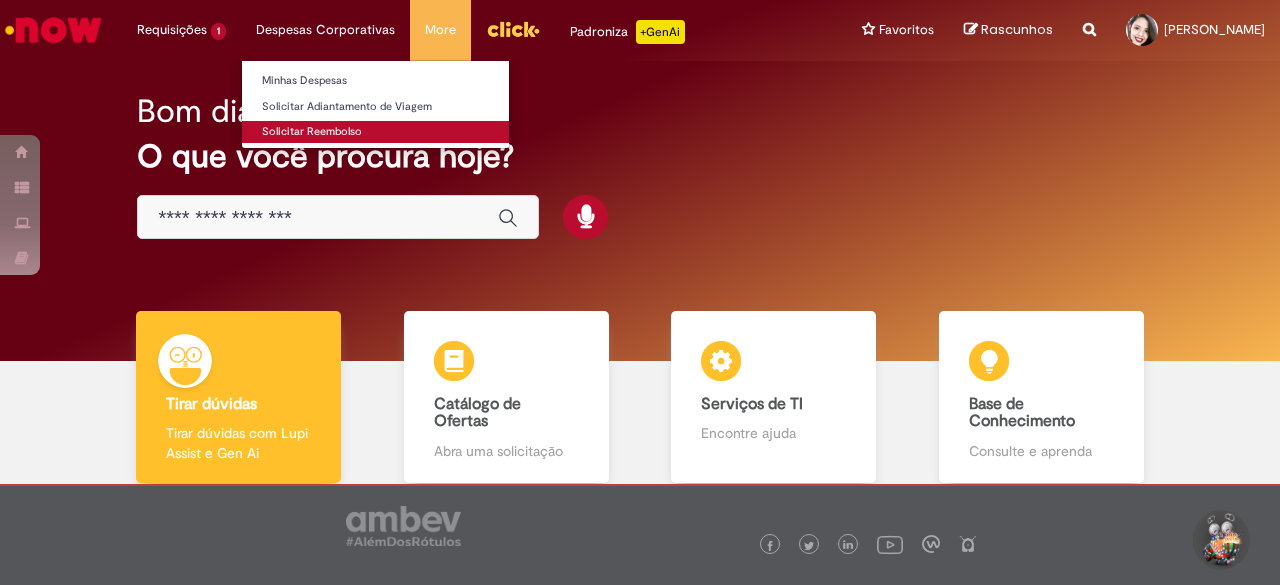 click on "Solicitar Reembolso" at bounding box center (375, 132) 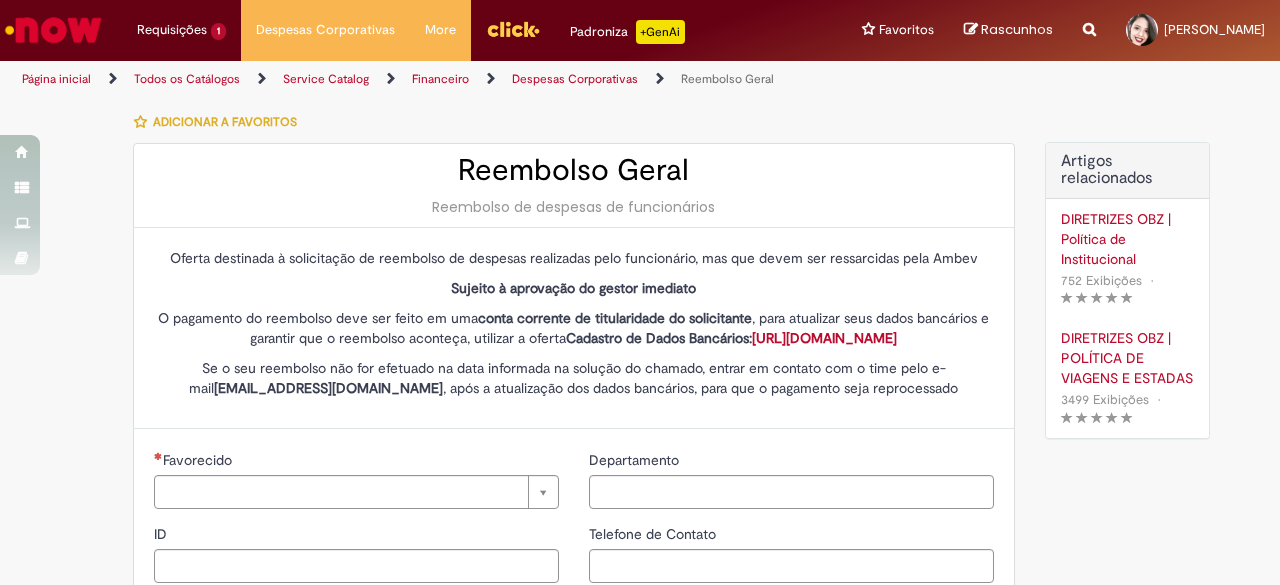 type on "********" 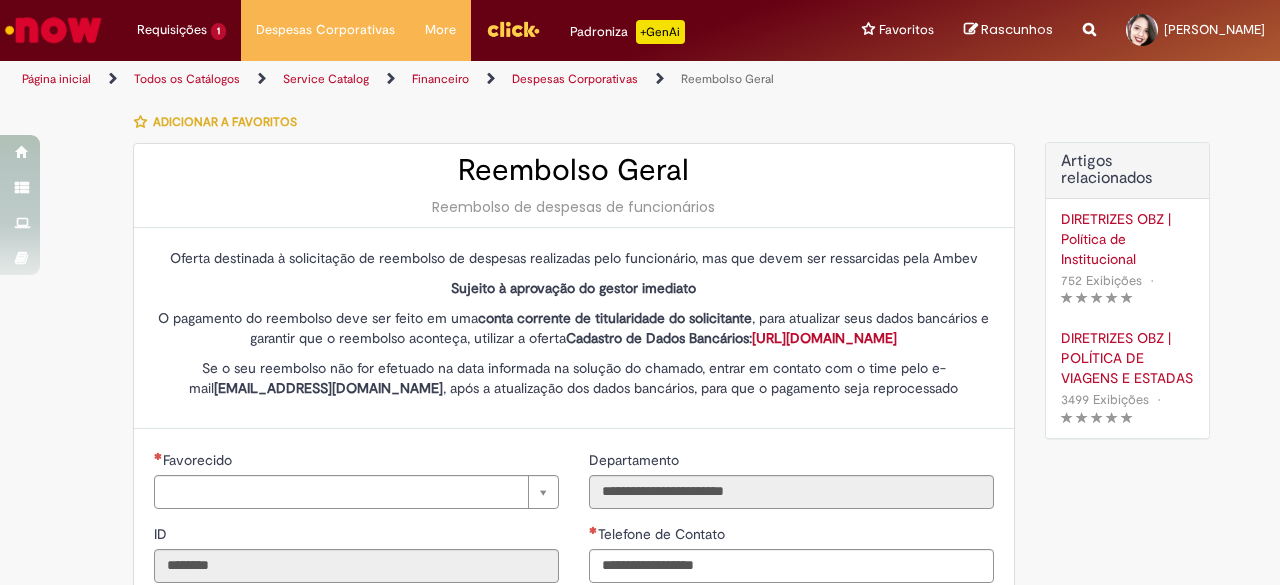 type on "**********" 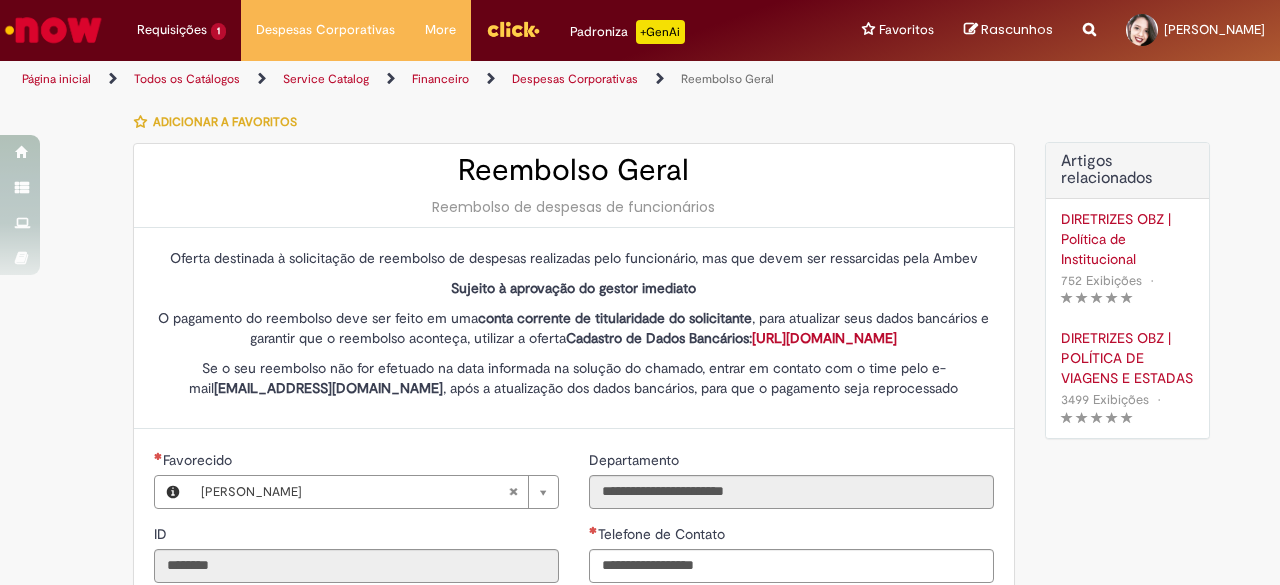 scroll, scrollTop: 300, scrollLeft: 0, axis: vertical 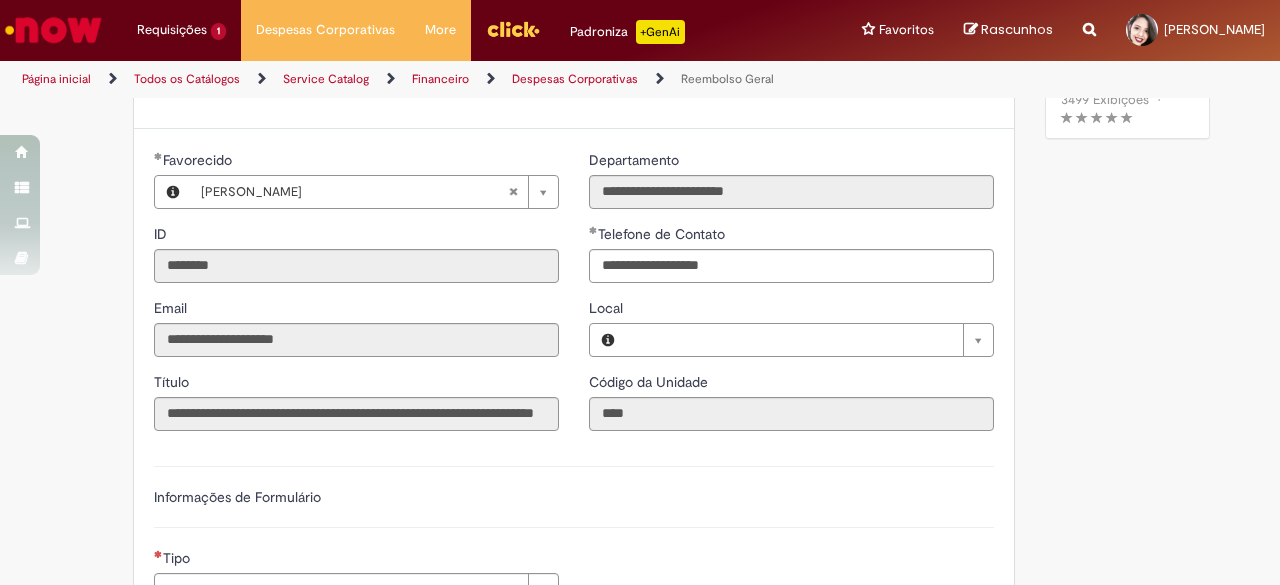 type on "**********" 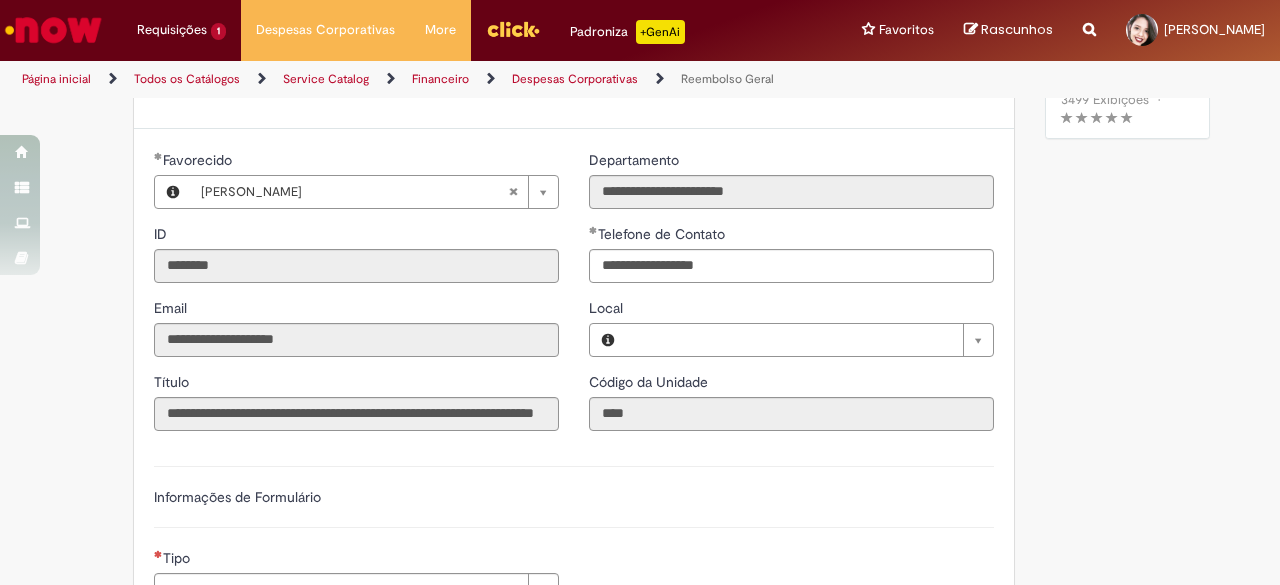 type on "**********" 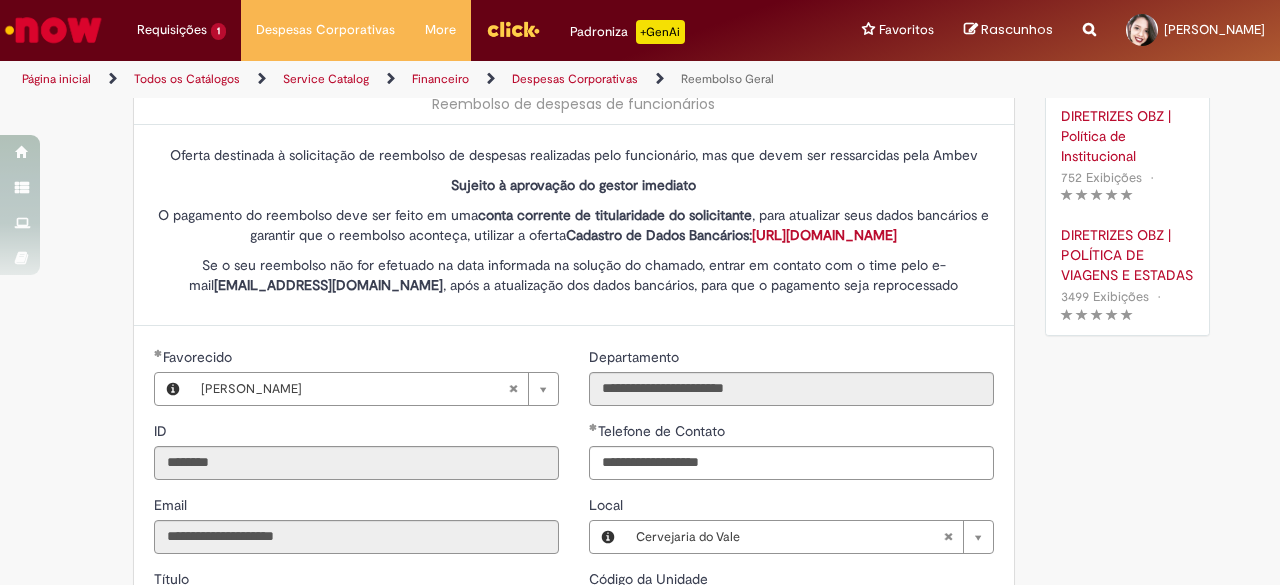 scroll, scrollTop: 0, scrollLeft: 0, axis: both 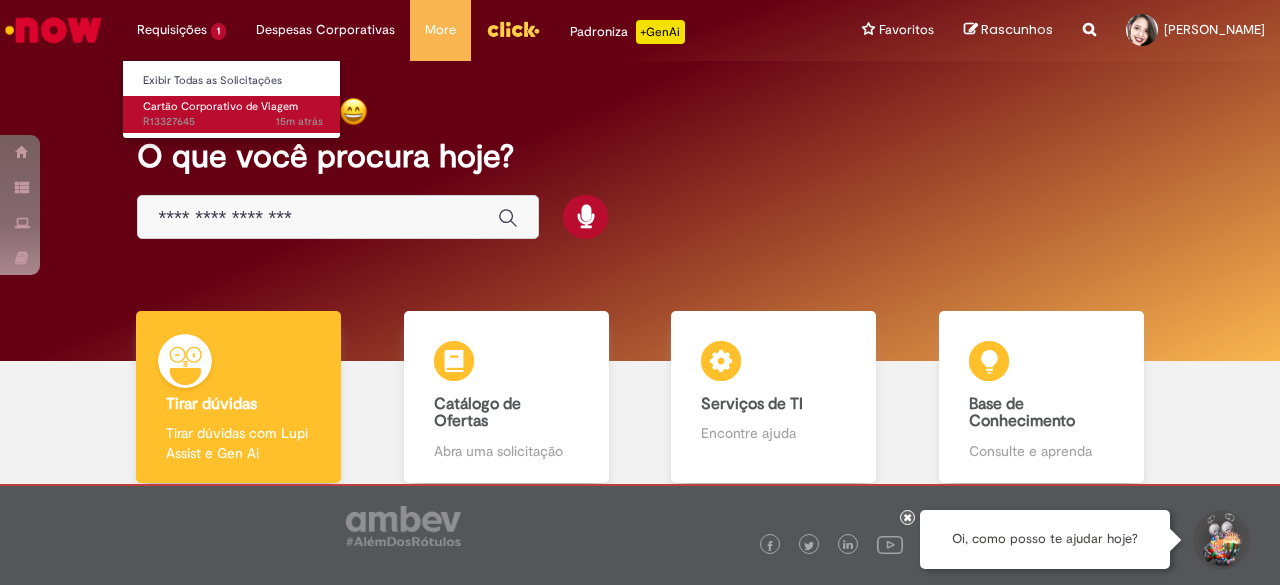 click on "Cartão Corporativo de Viagem" at bounding box center [220, 106] 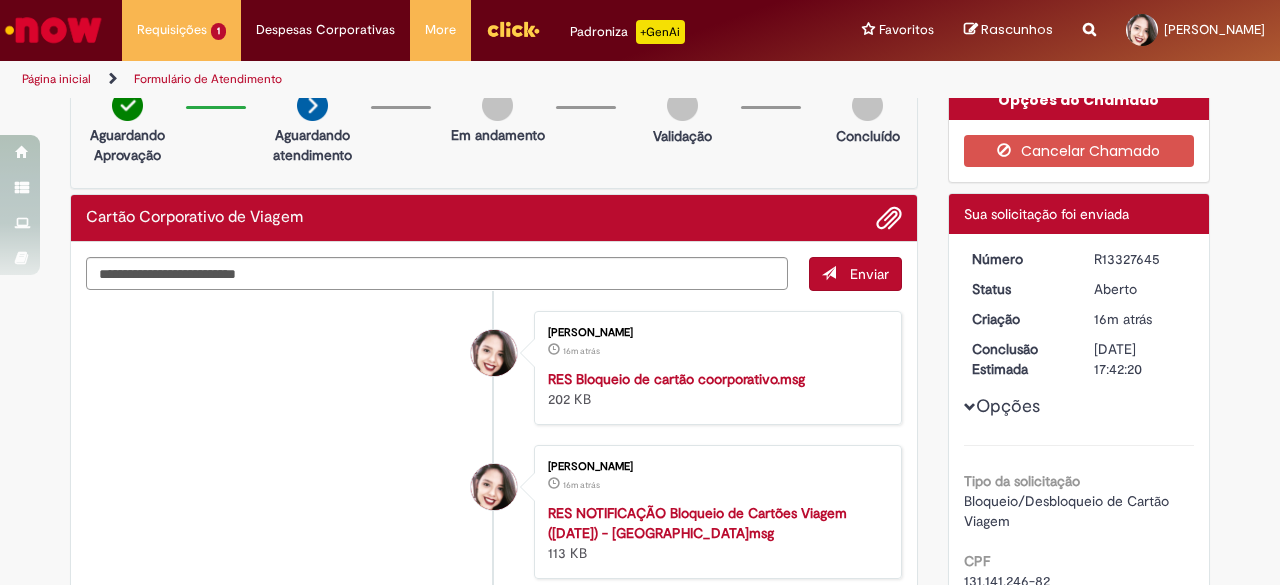scroll, scrollTop: 0, scrollLeft: 0, axis: both 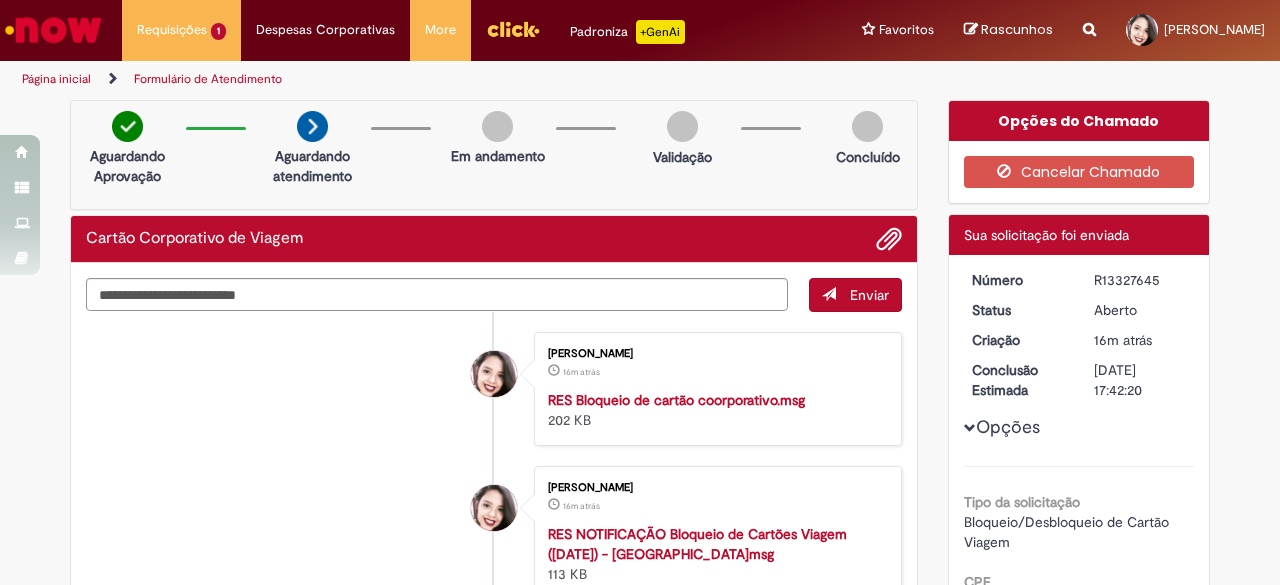 click at bounding box center (53, 30) 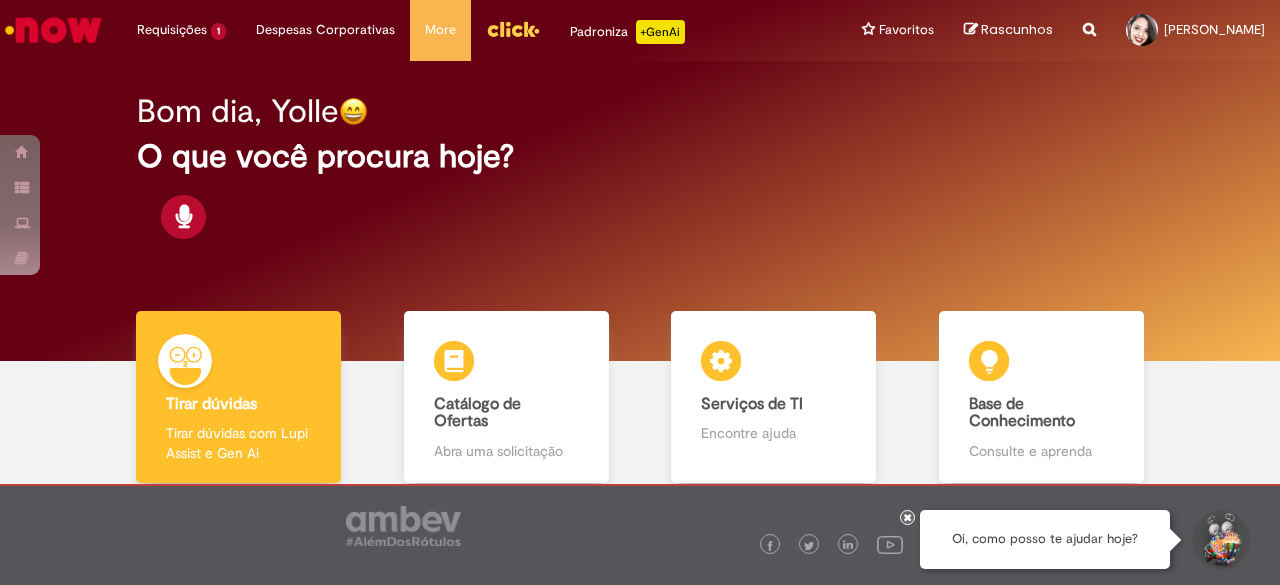 scroll, scrollTop: 0, scrollLeft: 0, axis: both 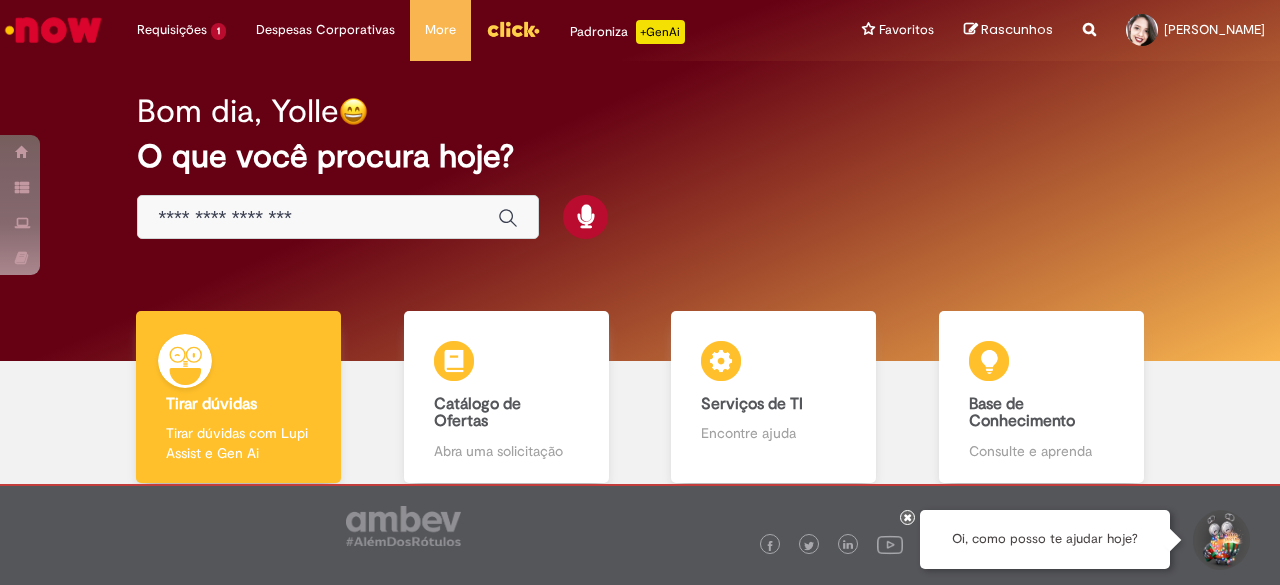 click at bounding box center [318, 218] 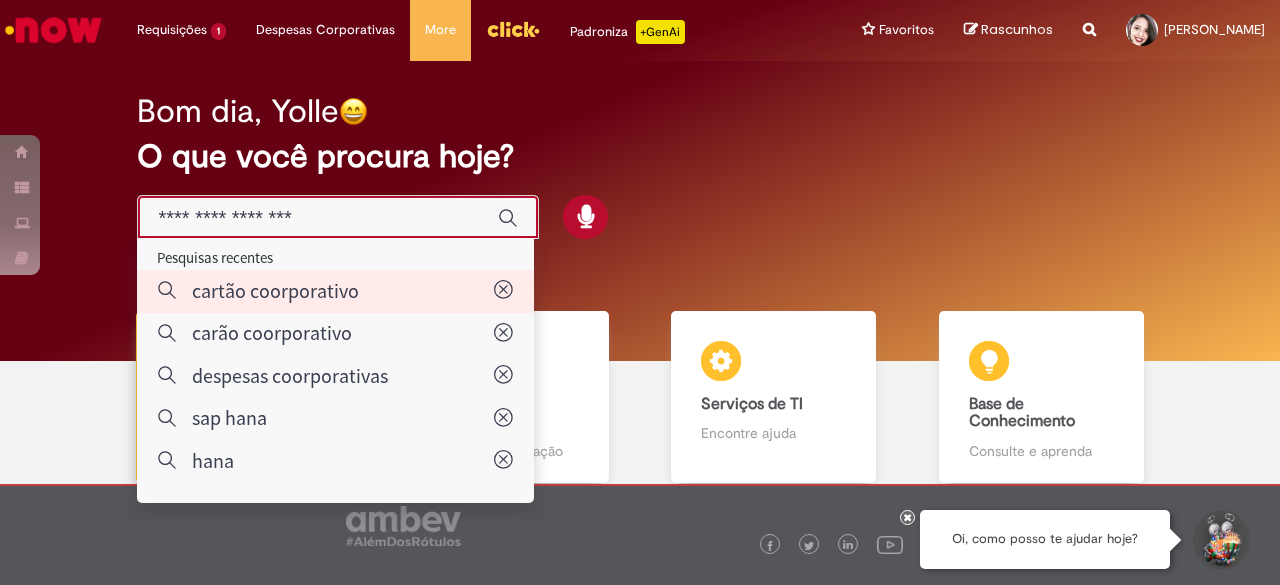 type on "**********" 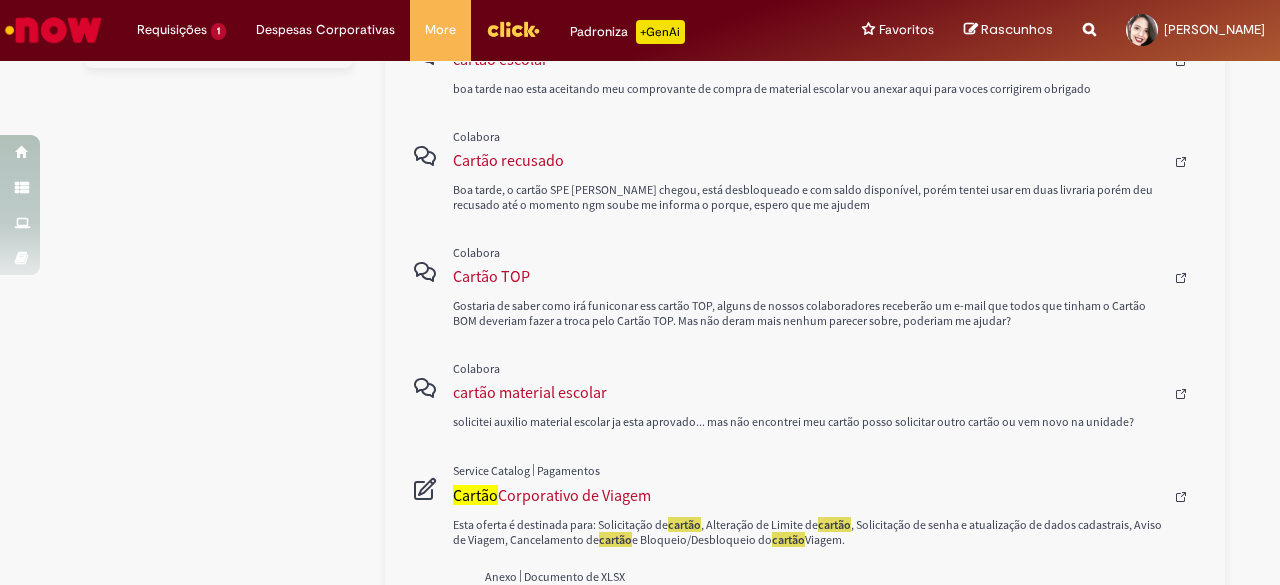 scroll, scrollTop: 900, scrollLeft: 0, axis: vertical 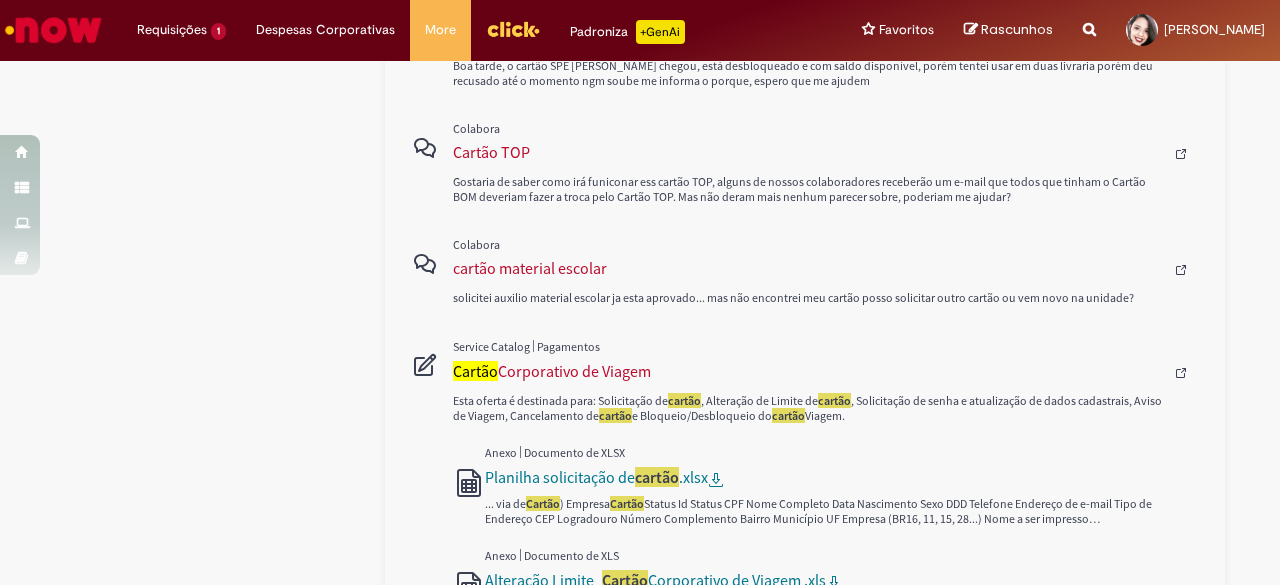 click on "Esta oferta é destinada para: Solicitação de  cartão , Alteração de Limite de  cartão , Solicitação de senha e atualização de dados cadastrais, Aviso de Viagem, Cancelamento de  cartão  e Bloqueio/Desbloqueio do  cartão  Viagem. Planilha solicitação de  cartão .xlsx ... via de  Cartão ) Empresa  Cartão  Status Id Status CPF Nome Completo Data Nascimento Sexo DDD Telefone Endereço de e-mail Tipo de Endereço CEP Logradouro Número Complemento Bairro Município UF Empresa (BR16, 11, 15, 28...) Nome a ser impresso no  cartão  Limite ... Alteração Limite_ Cartão  Corporativo de Viagem .xls Sheet1 GRUPO SANTANDER -  CARTÕES  Nome Completo Nº do  Cartão  Unidade Limite de Crédito do  Cartão Diretrizes e Regras para Utilização de  Cartão  Corporativo de Viagem.pdf ... imediata do  cartão  no momento em que o funcionário seja comunicado do desligamento, bem como a abertura do chamado no sistema SNOW, na oferta:  Cartão  Corporativo Fundo Fixo – Tipo: Cancelamento  Cartão cartão" at bounding box center [827, 590] 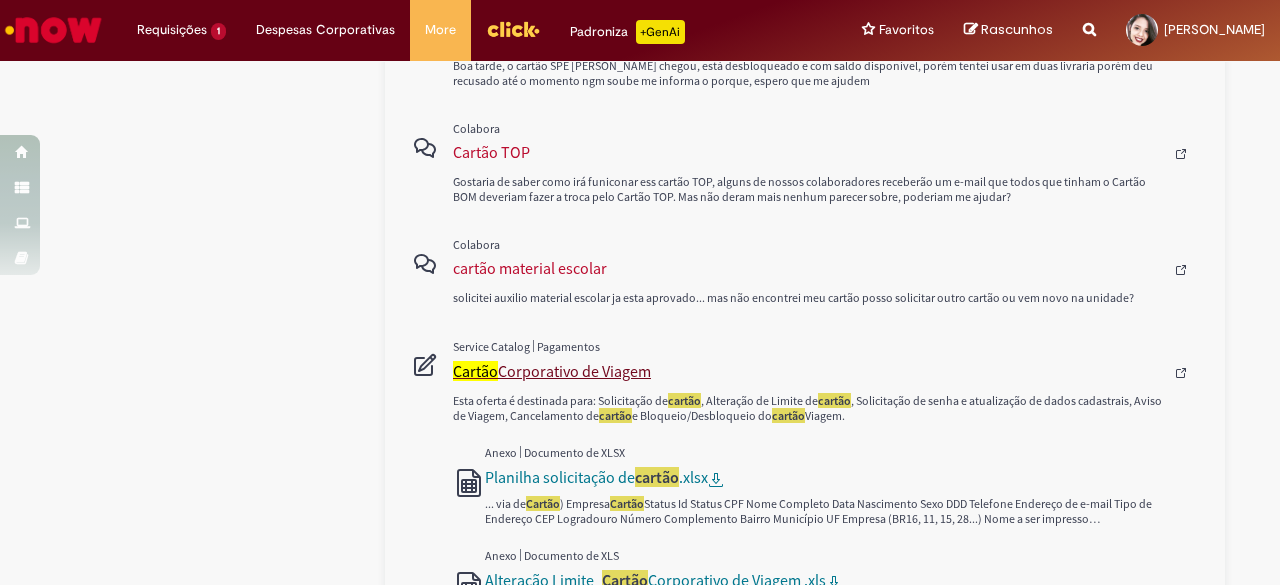 click on "Cartão  Corporativo de Viagem" at bounding box center [808, 371] 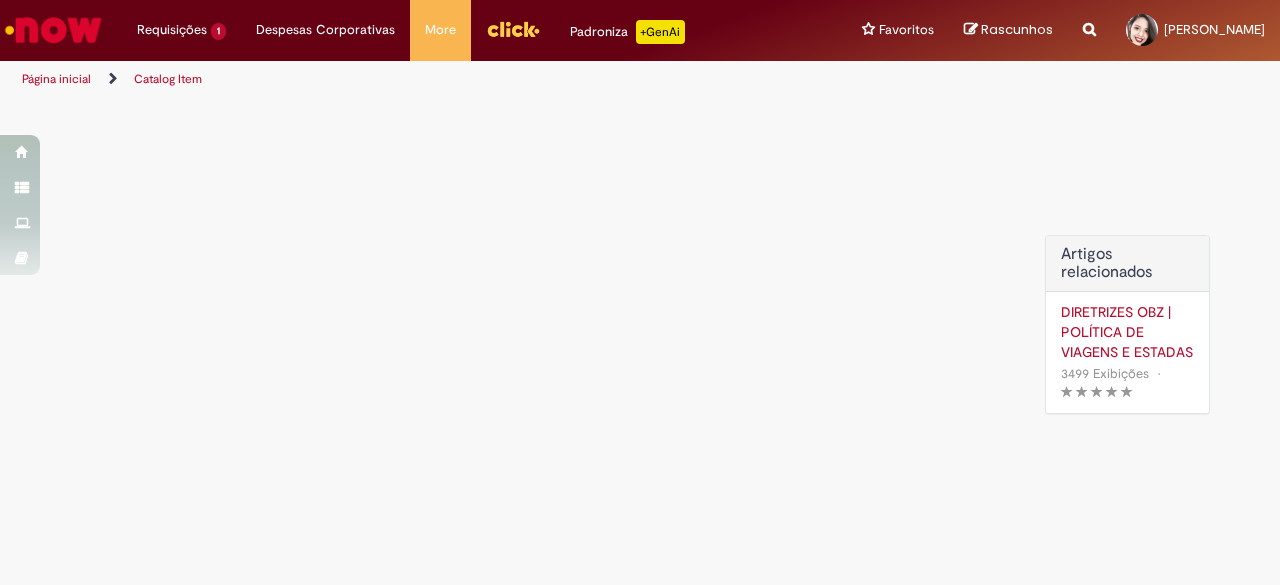 scroll, scrollTop: 0, scrollLeft: 0, axis: both 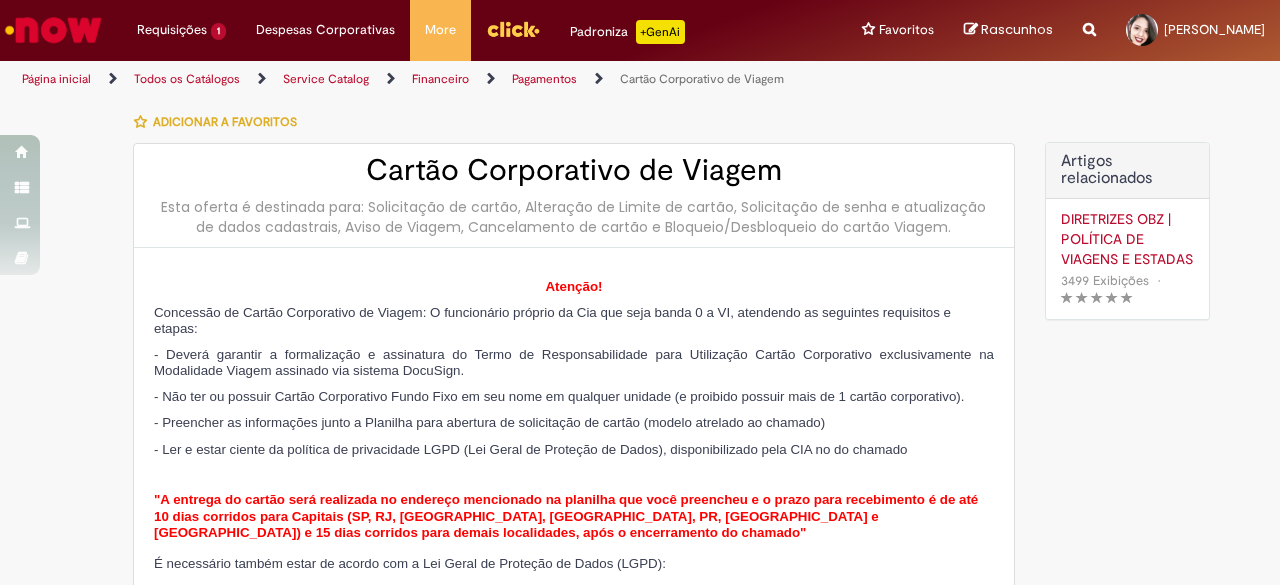 type on "********" 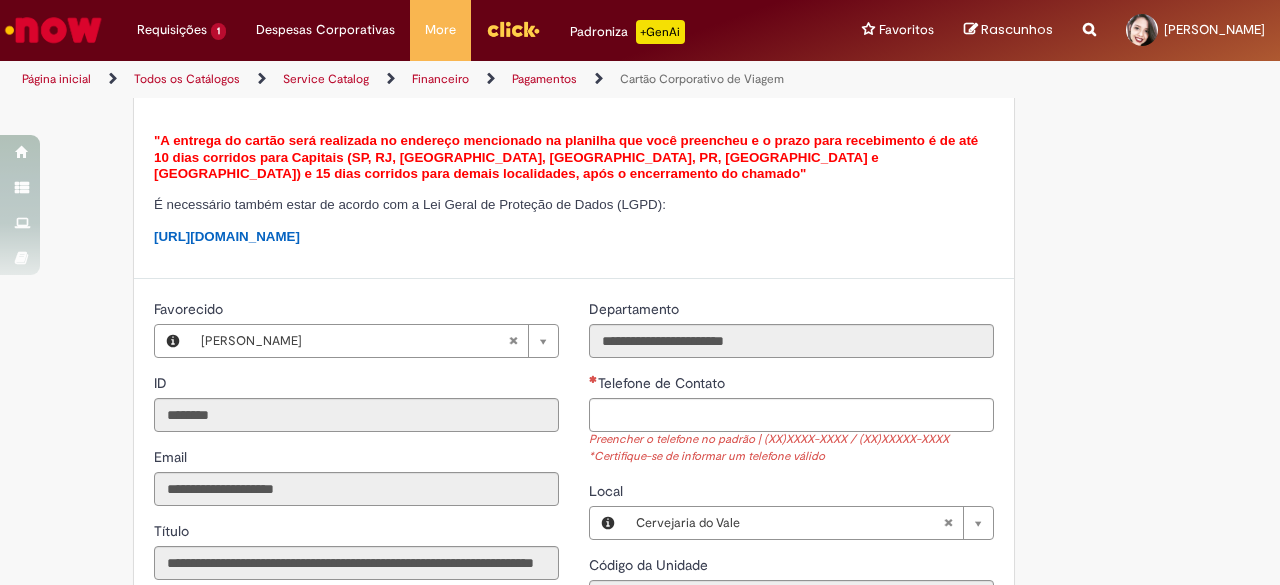 type on "**********" 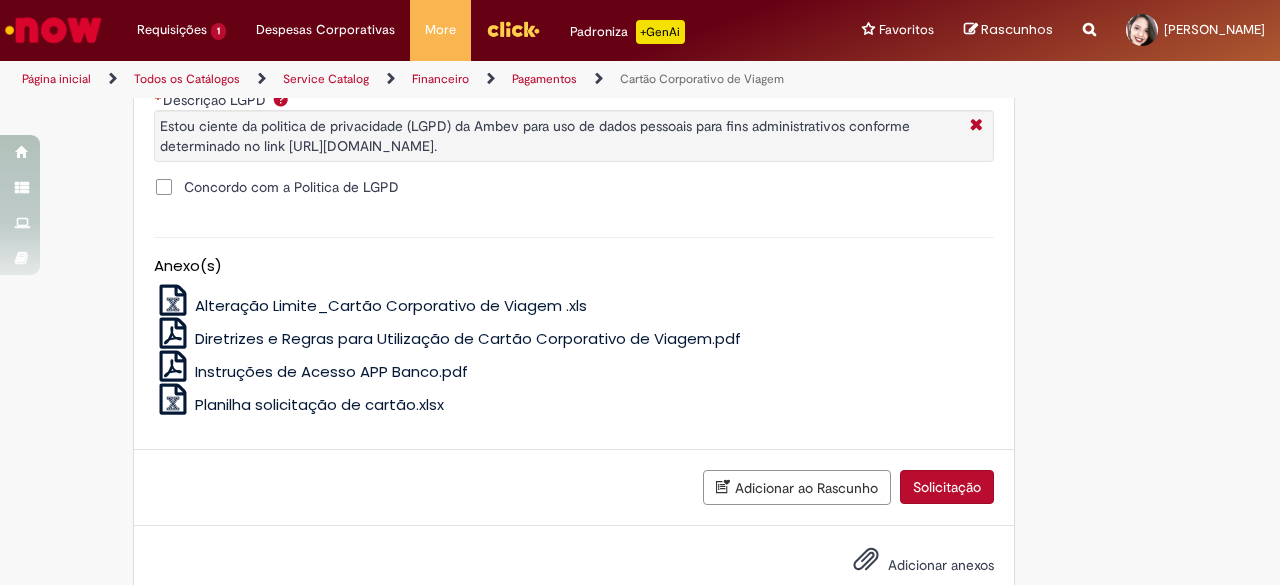 scroll, scrollTop: 1200, scrollLeft: 0, axis: vertical 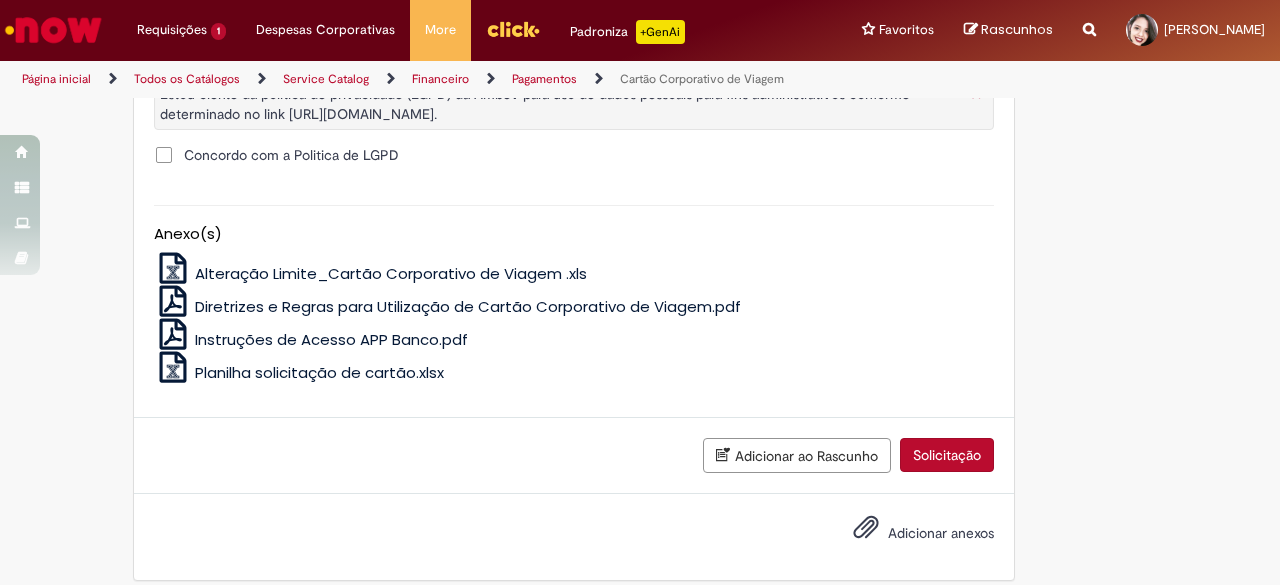 click on "Diretrizes e Regras para Utilização de Cartão Corporativo de Viagem.pdf" at bounding box center (468, 306) 